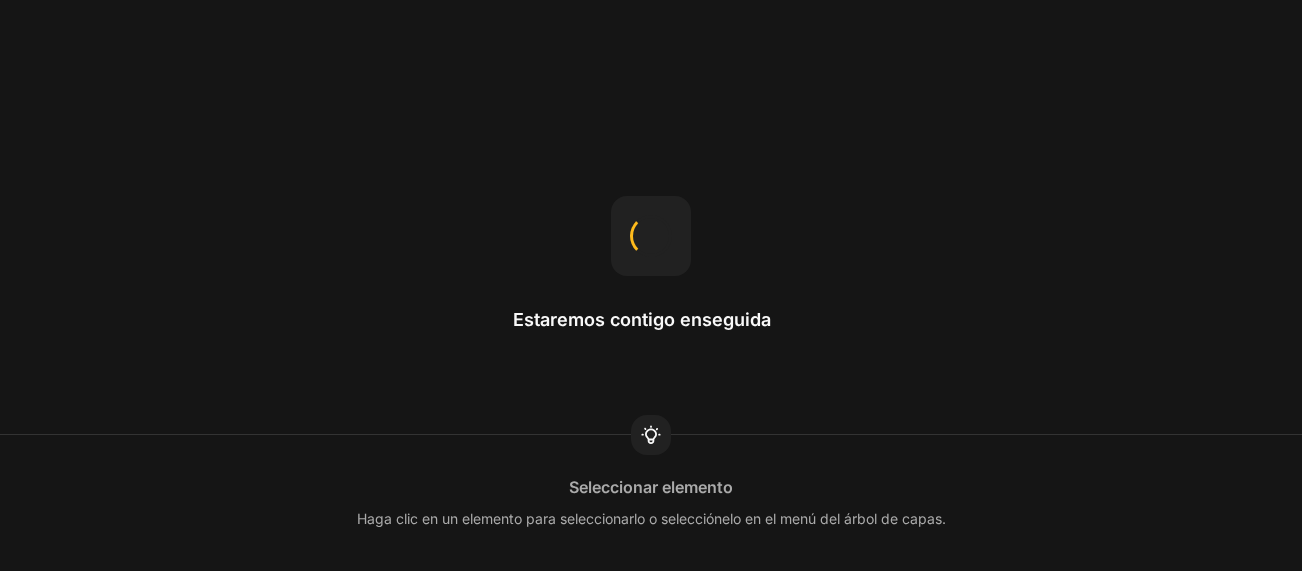 scroll, scrollTop: 0, scrollLeft: 0, axis: both 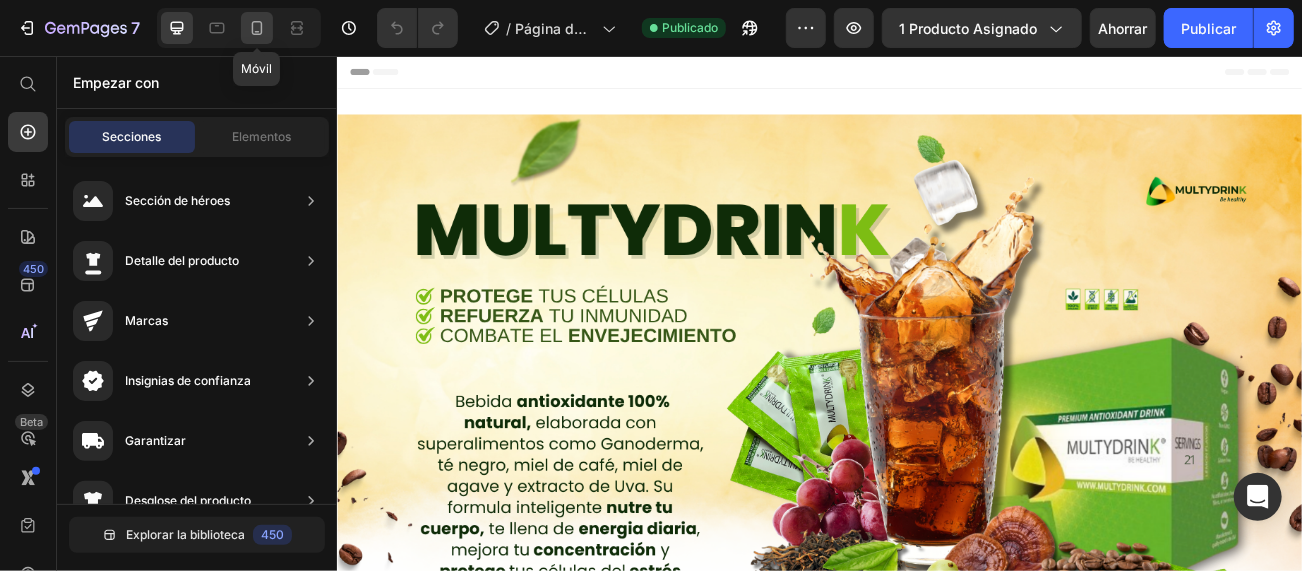 click 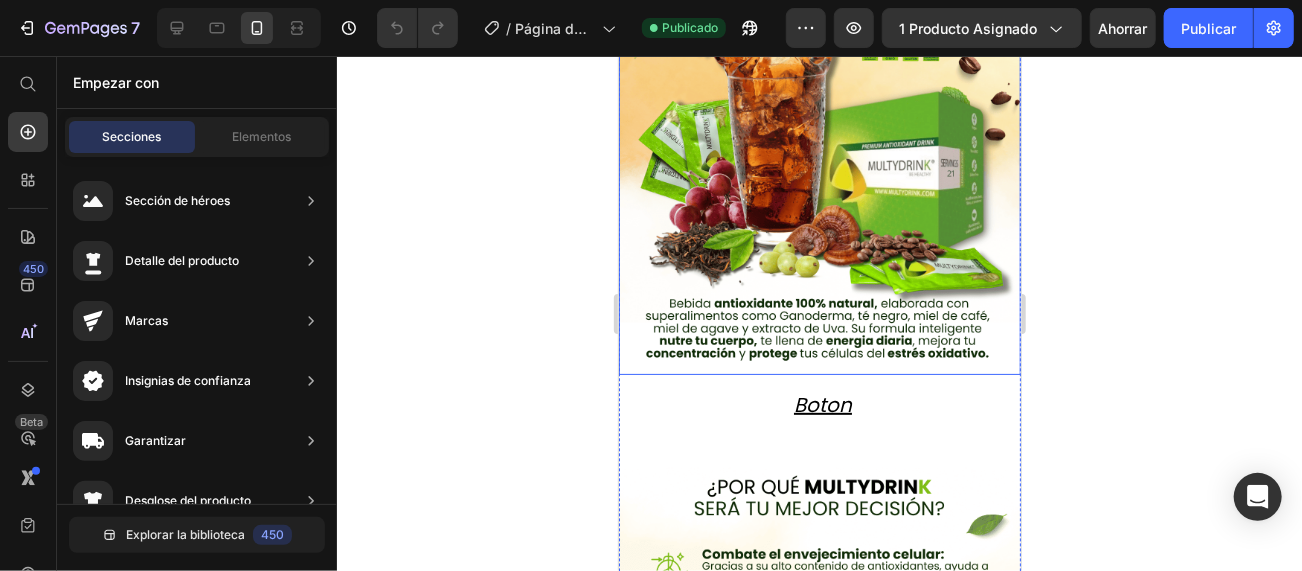scroll, scrollTop: 499, scrollLeft: 0, axis: vertical 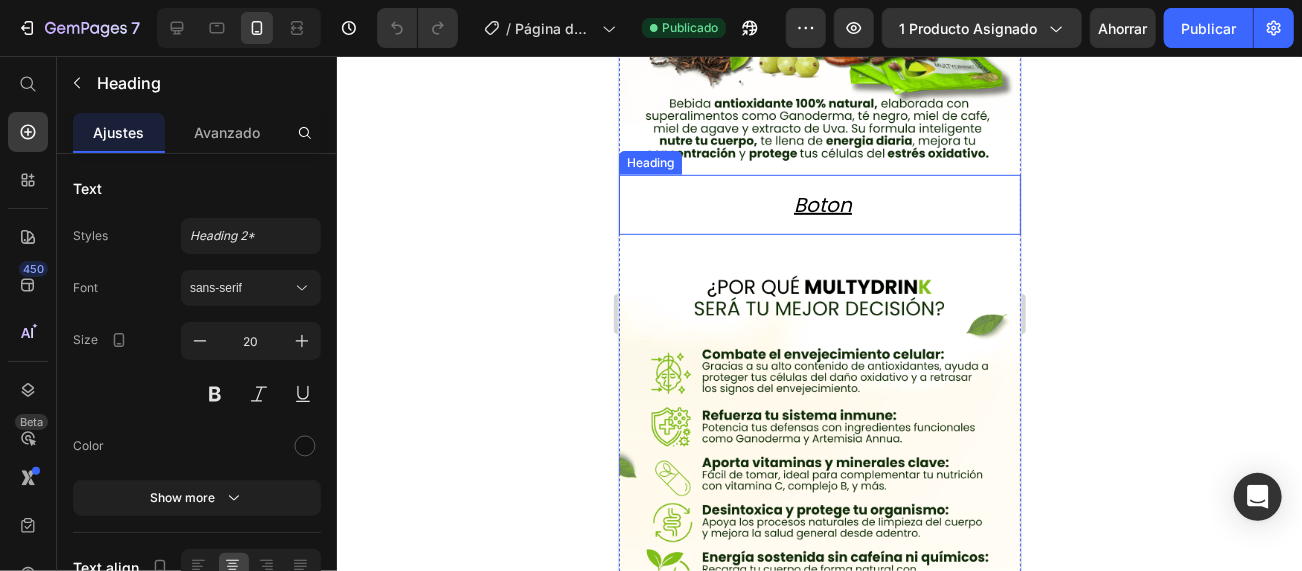 click on "Boton" at bounding box center [822, 204] 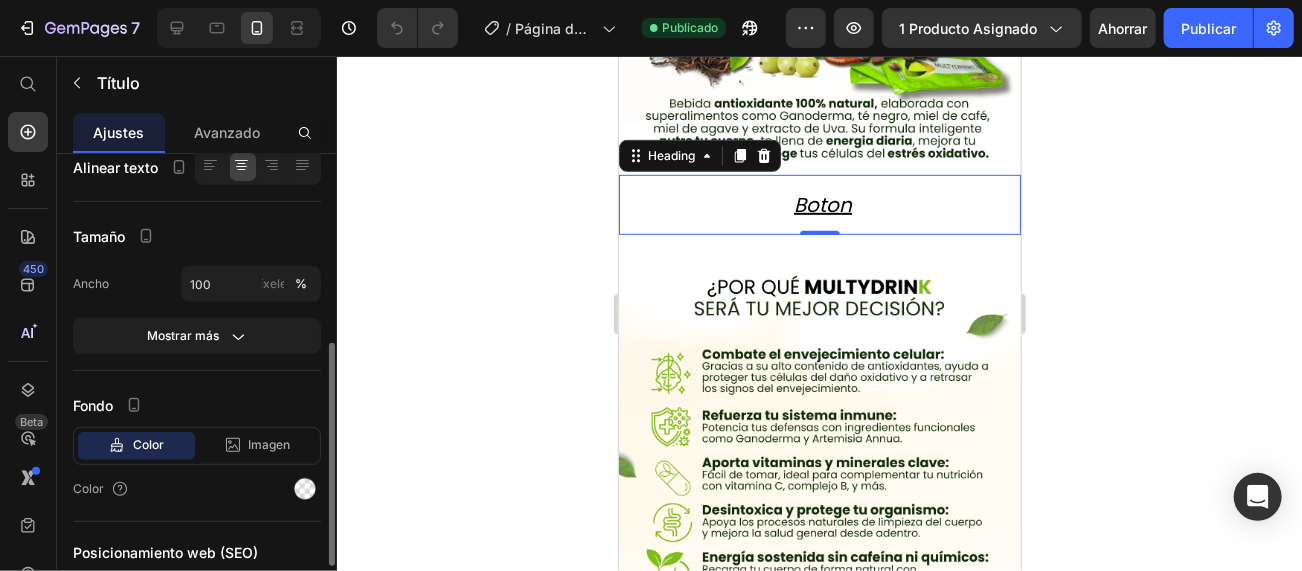 scroll, scrollTop: 533, scrollLeft: 0, axis: vertical 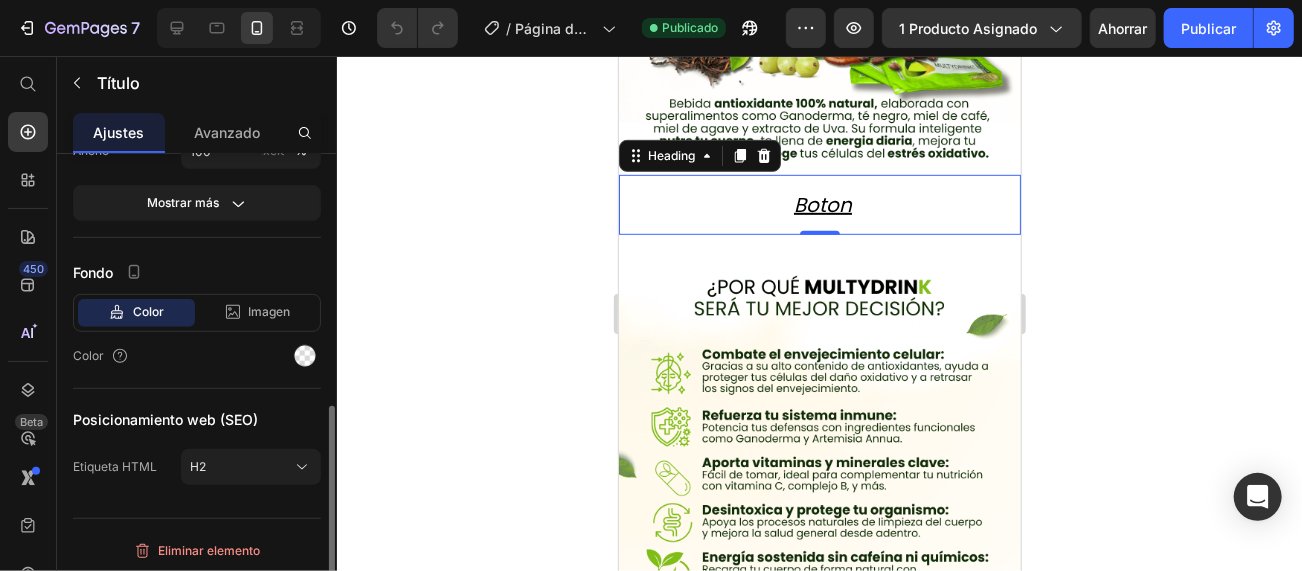 click on "Color" at bounding box center [148, 311] 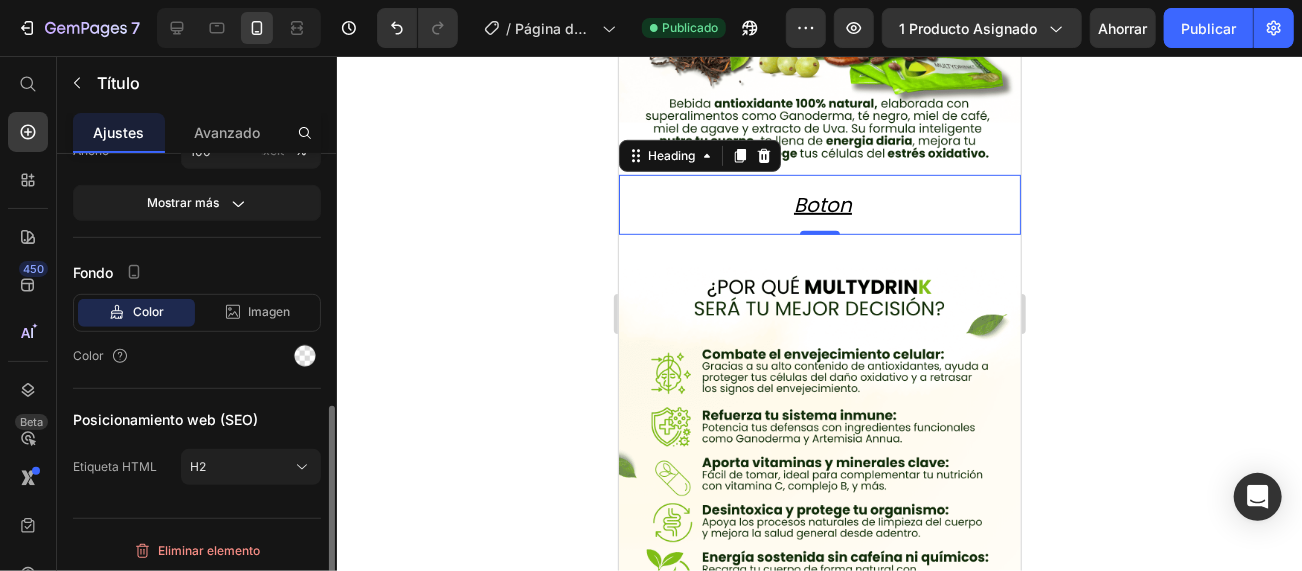 click on "Color" at bounding box center (148, 311) 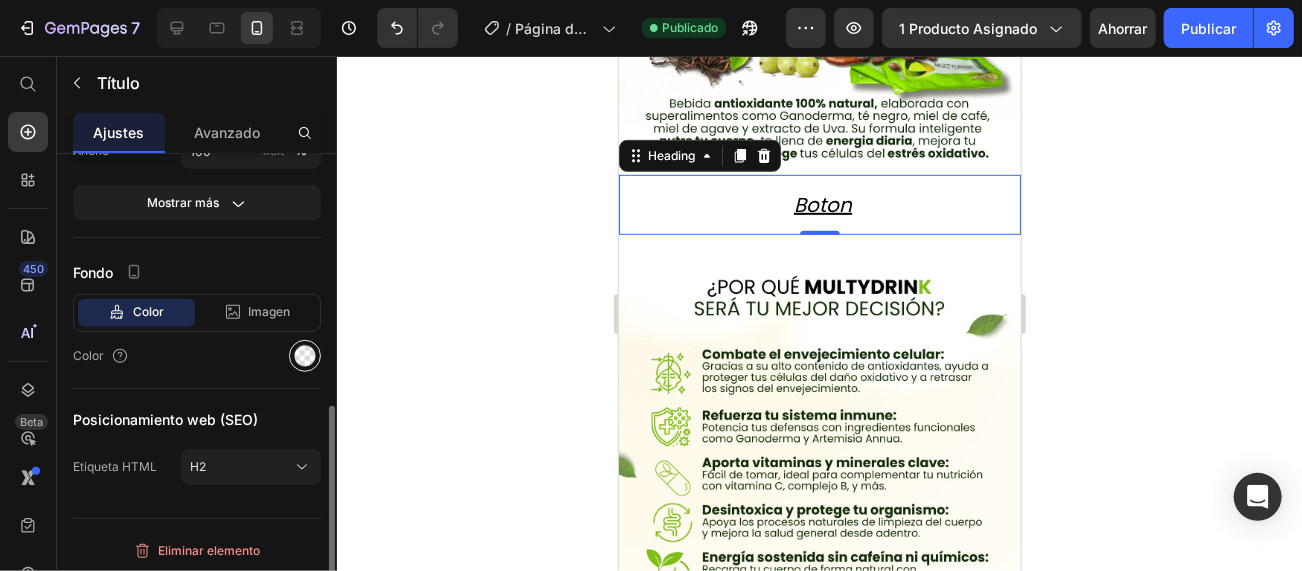 click at bounding box center (305, 356) 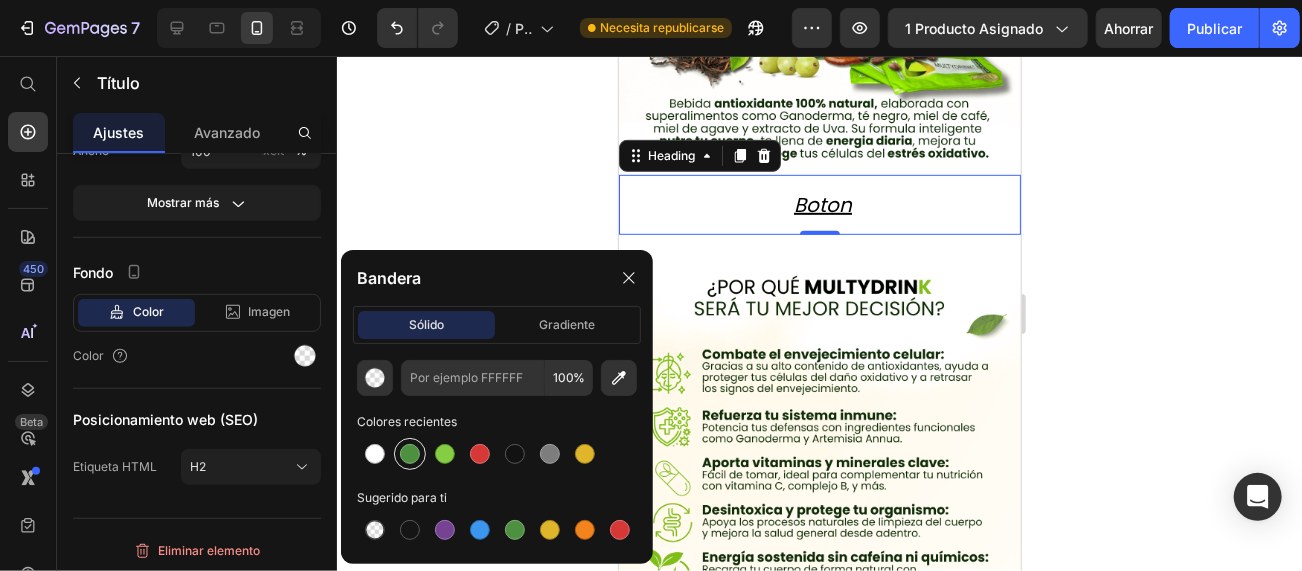 click at bounding box center (410, 454) 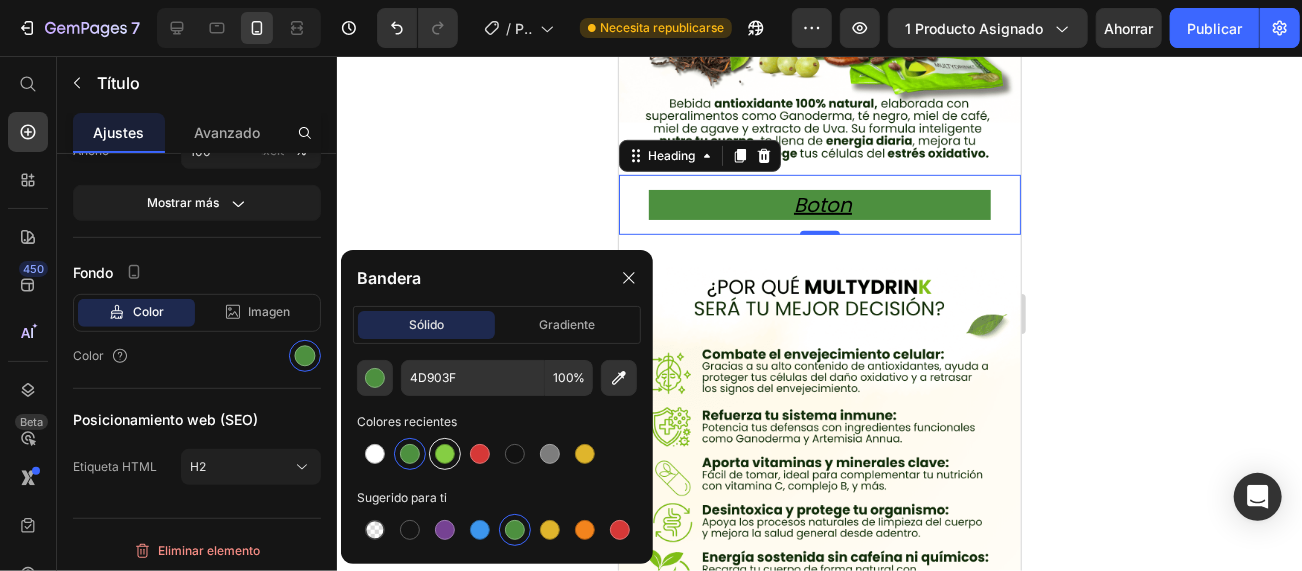 click at bounding box center [445, 454] 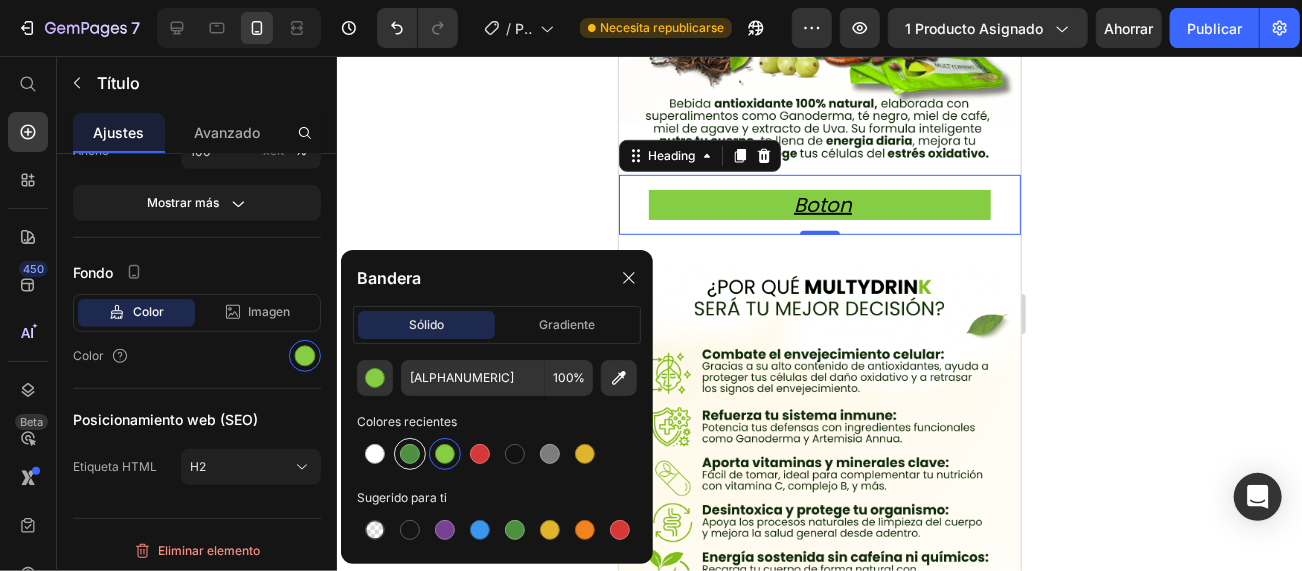 click at bounding box center [410, 454] 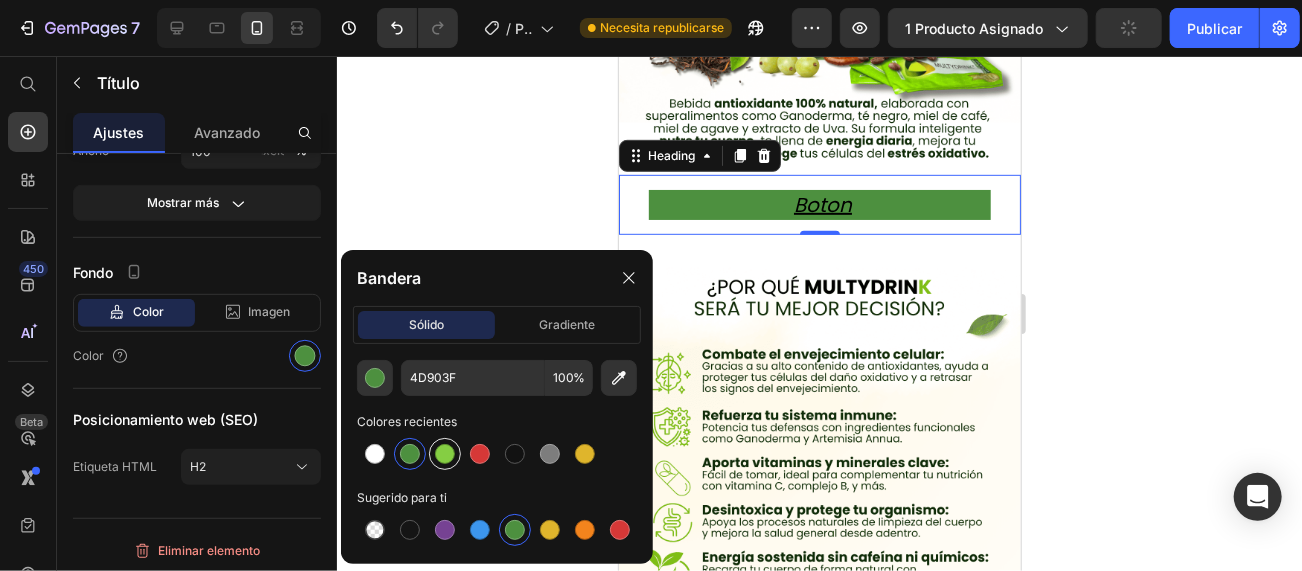 click at bounding box center [445, 454] 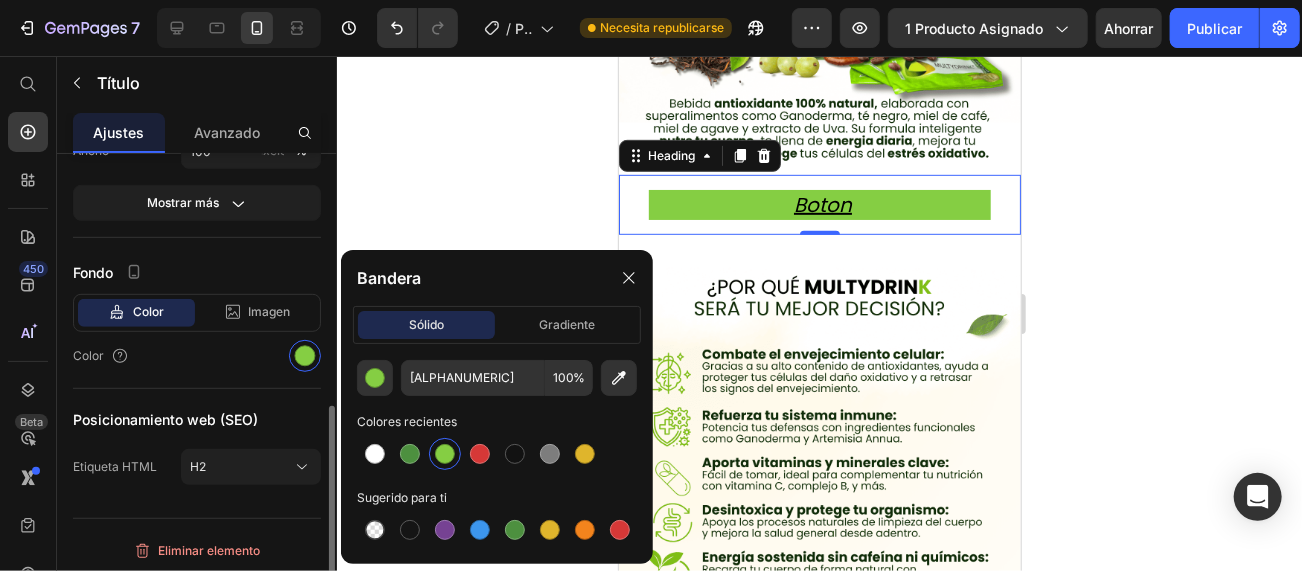 click on "Texto Estilos Título 2* Fuente Poppins Tamaño 20 Color Mostrar más Alinear texto Tamaño Ancho 100 píxeles % Mostrar más Fondo Color Imagen Video Color Posicionamiento web (SEO) Etiqueta HTML H2" at bounding box center (197, 77) 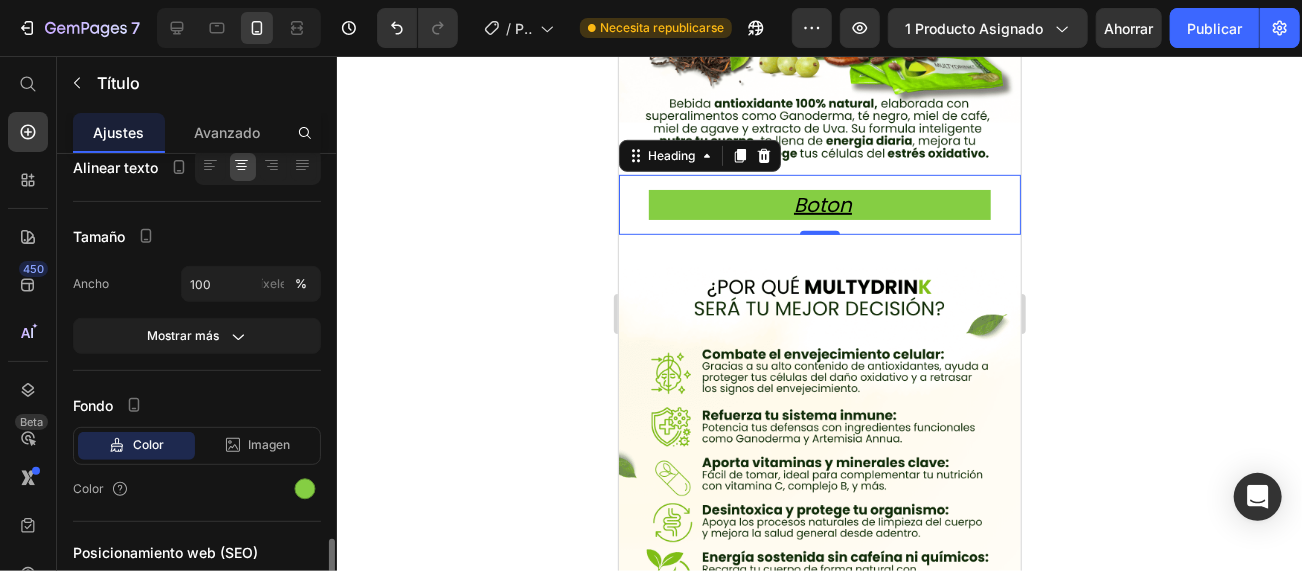 scroll, scrollTop: 533, scrollLeft: 0, axis: vertical 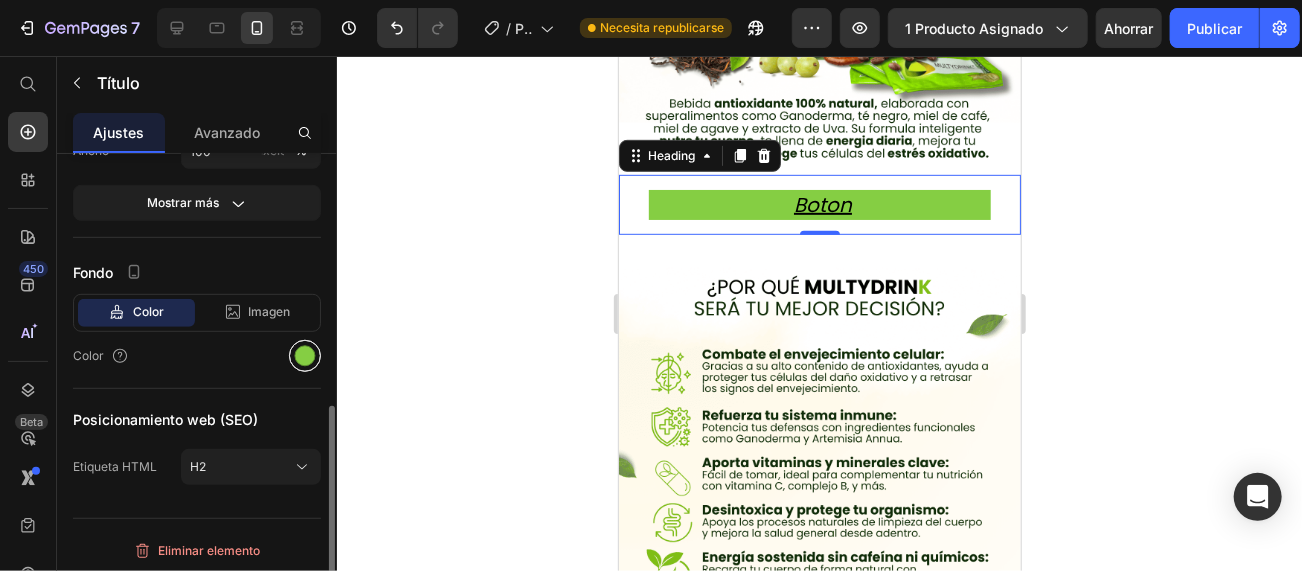 click at bounding box center (305, 356) 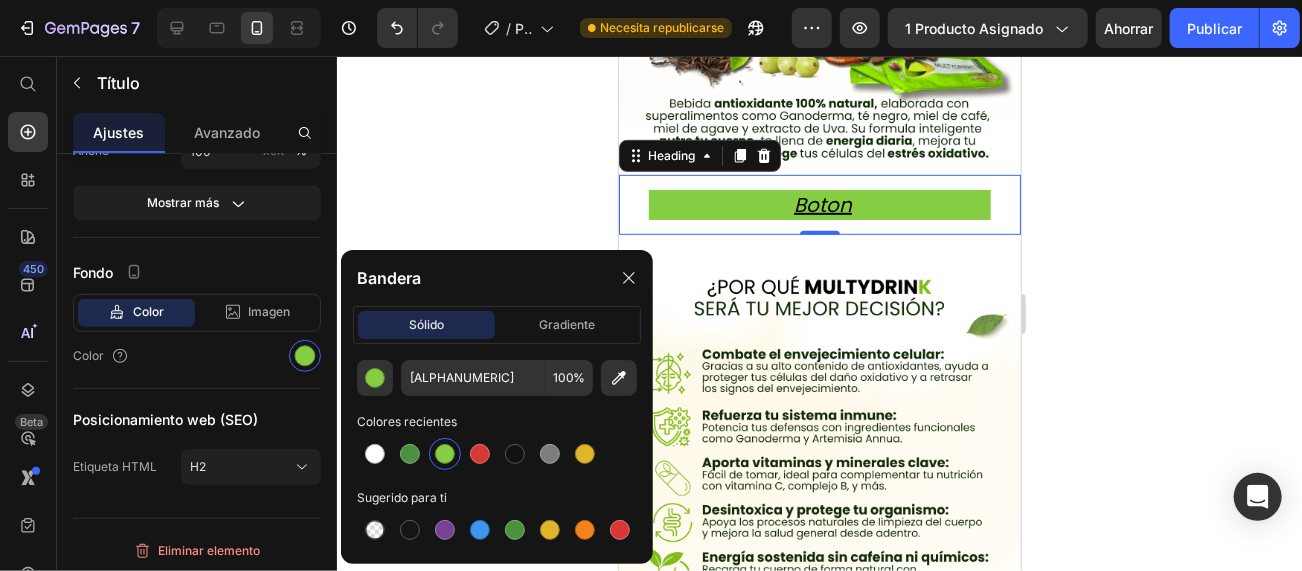 drag, startPoint x: 374, startPoint y: 527, endPoint x: 343, endPoint y: 489, distance: 49.0408 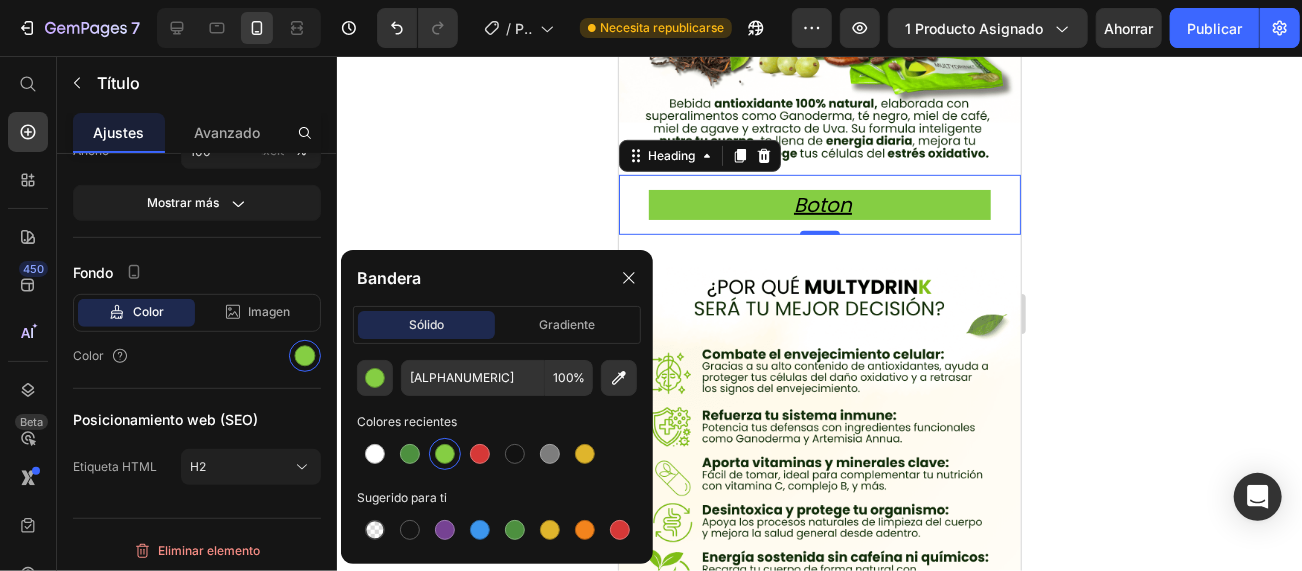 click at bounding box center [375, 530] 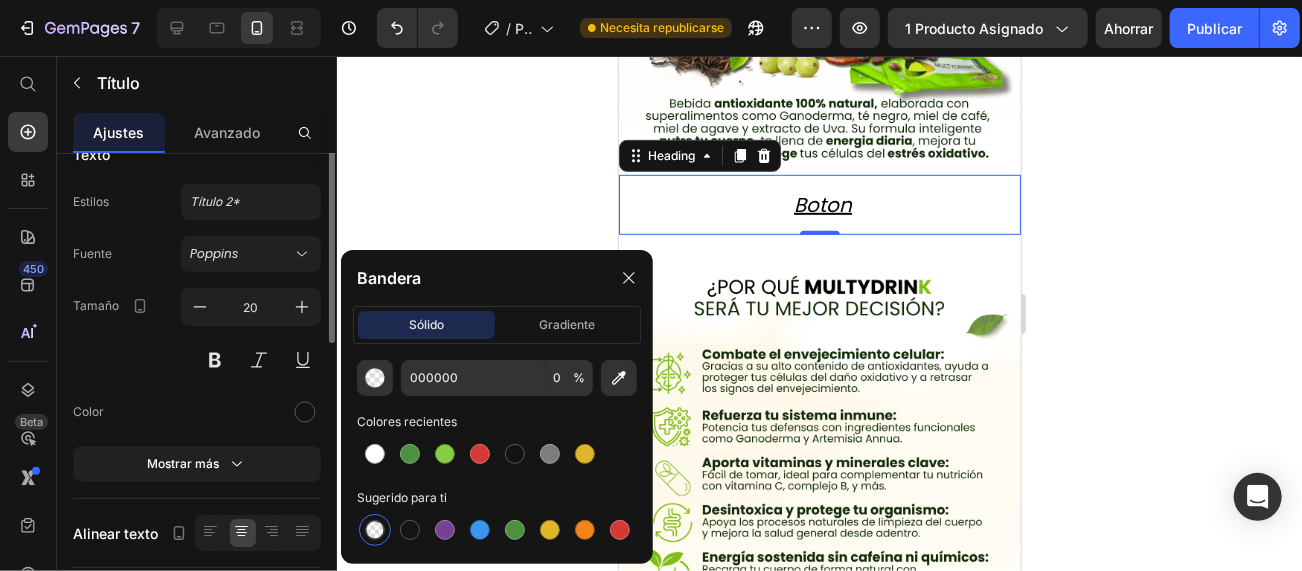 scroll, scrollTop: 0, scrollLeft: 0, axis: both 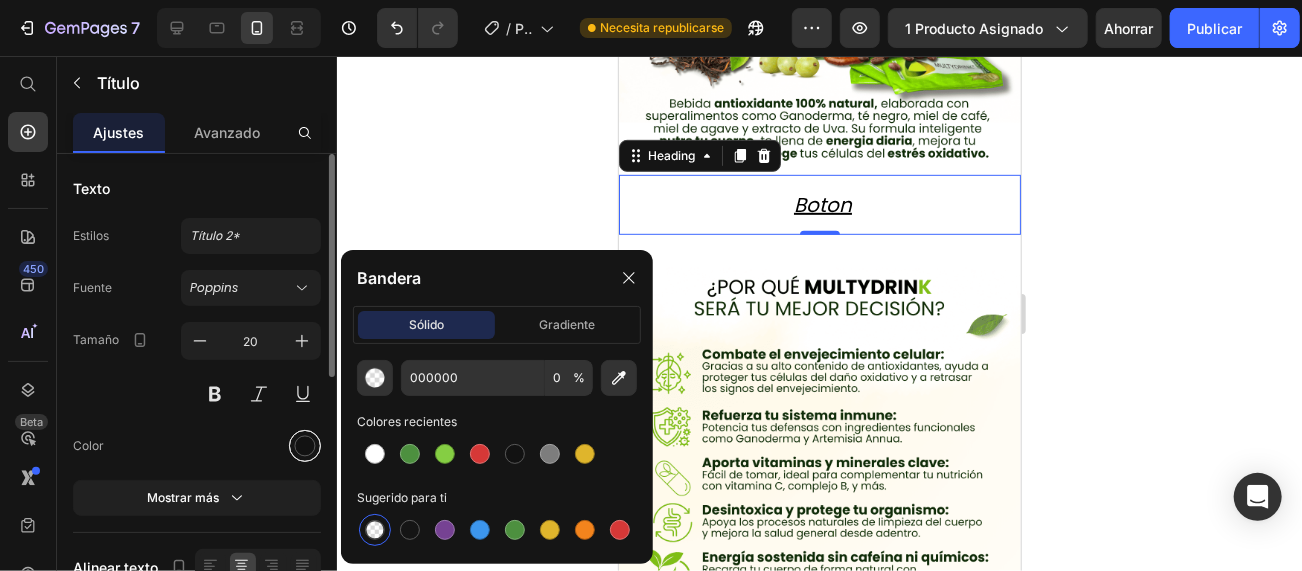 click at bounding box center (305, 446) 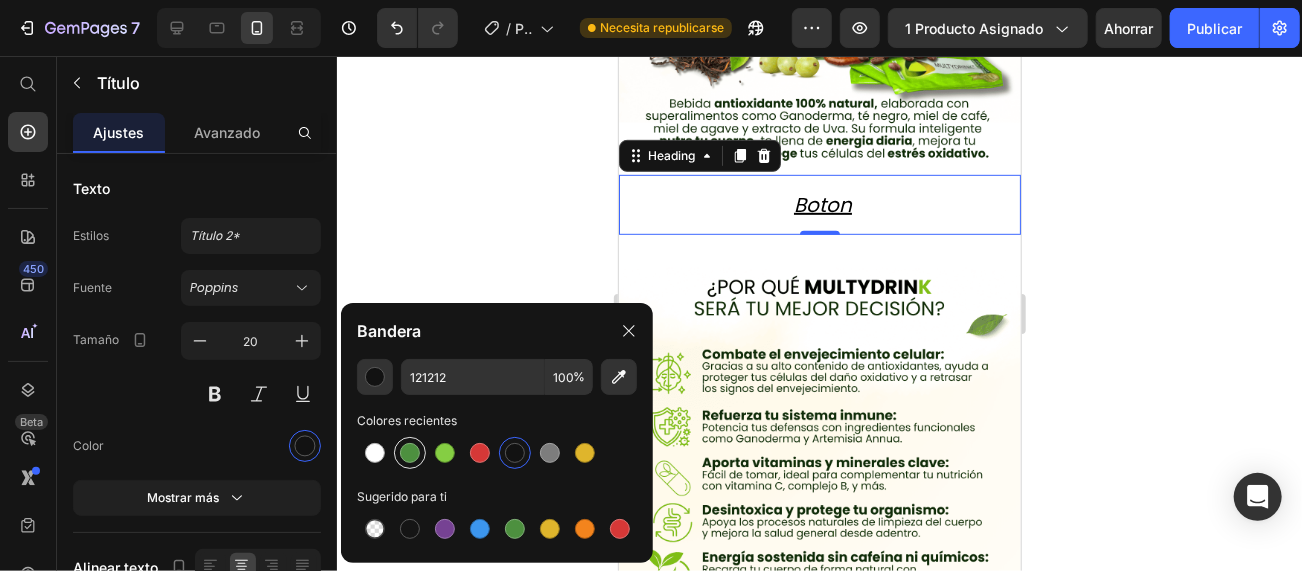 click at bounding box center (410, 453) 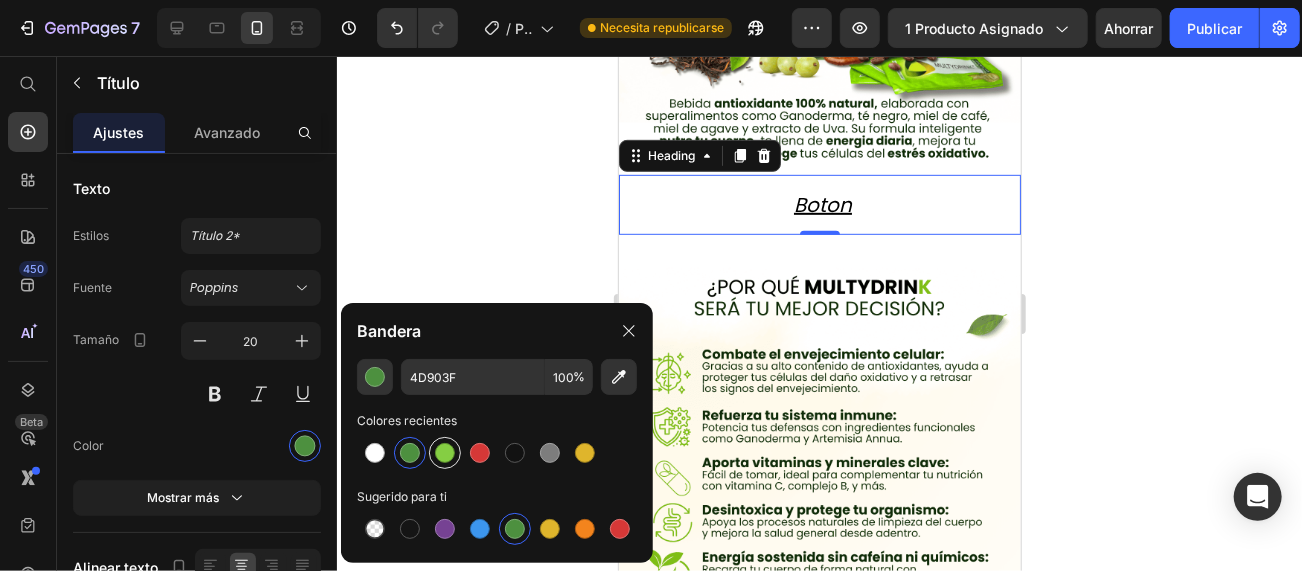 click at bounding box center [445, 453] 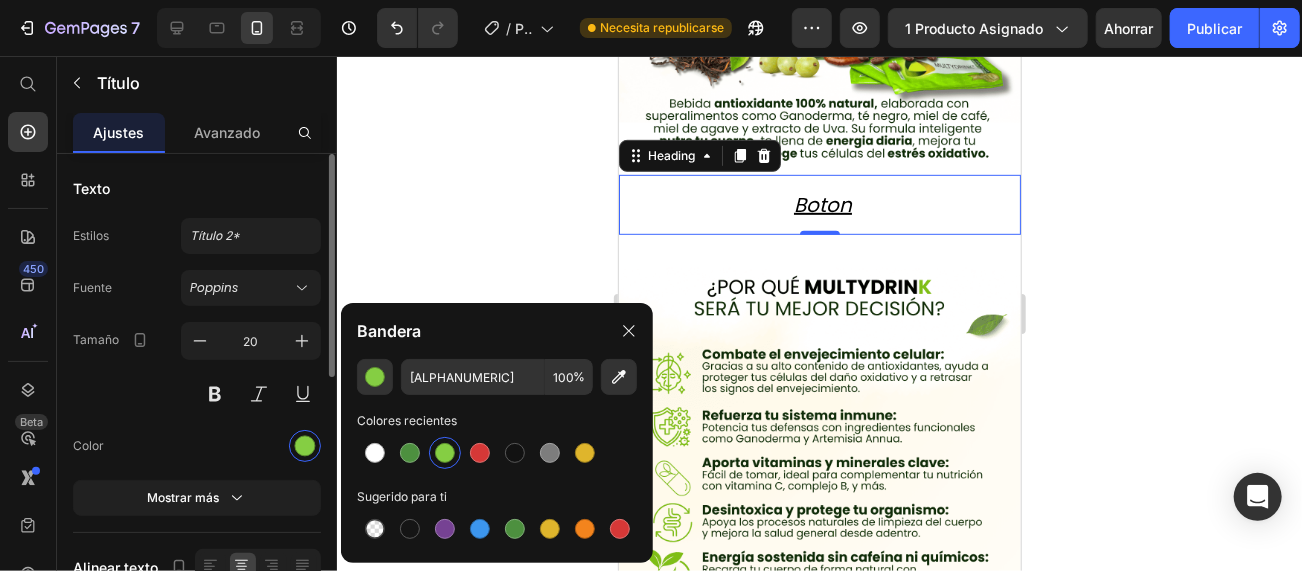 scroll, scrollTop: 99, scrollLeft: 0, axis: vertical 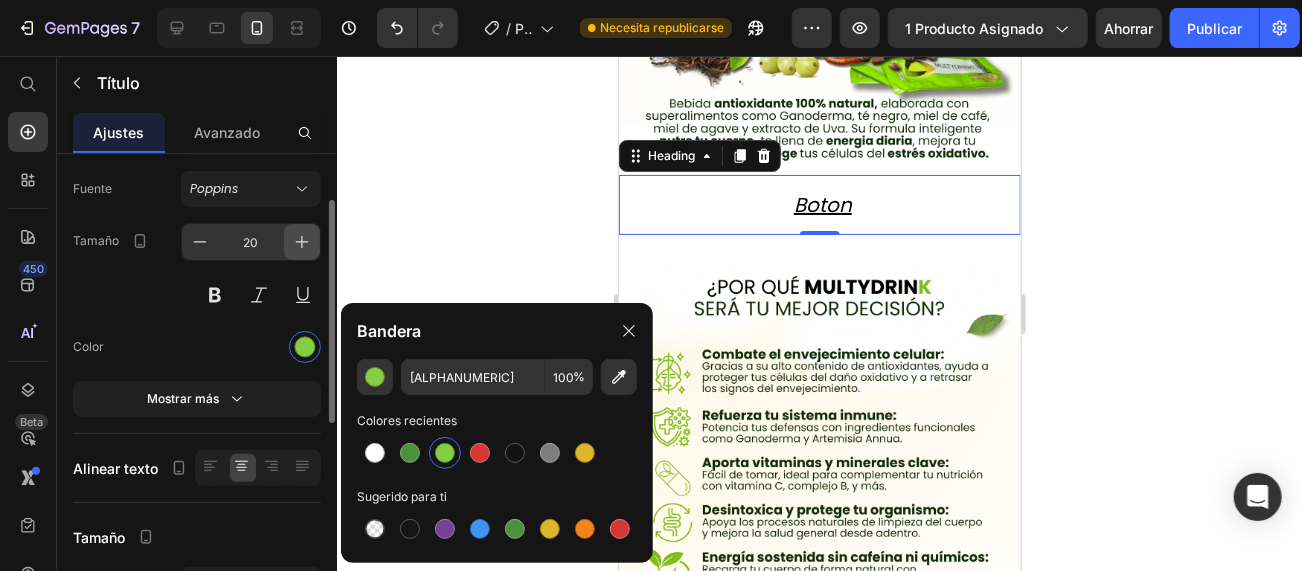 click 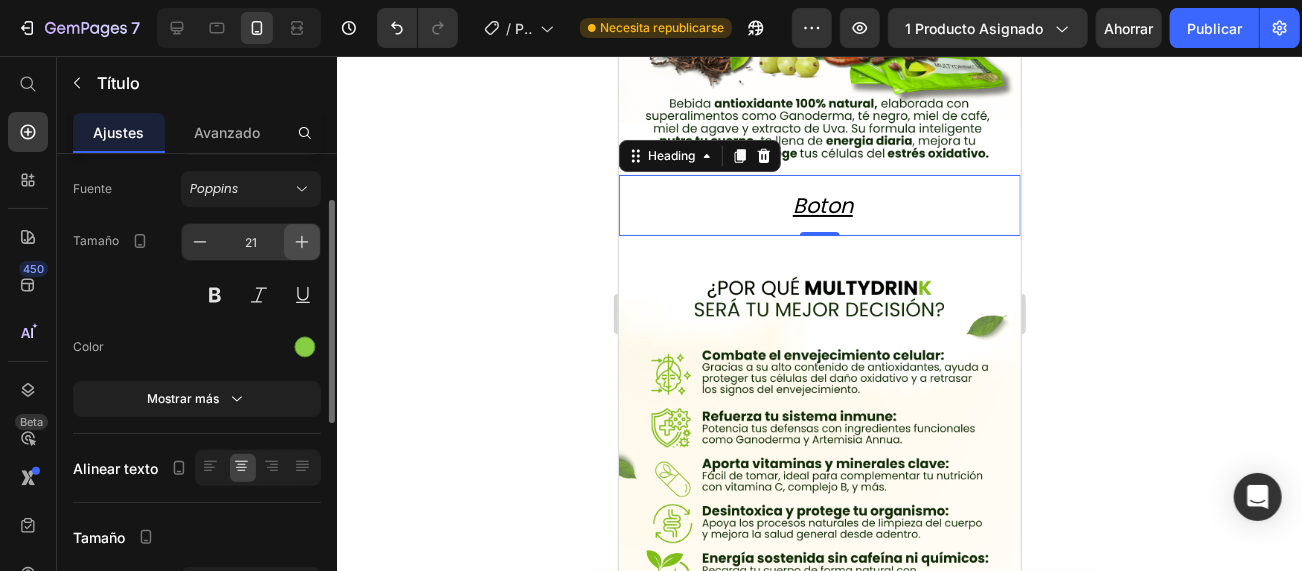 click 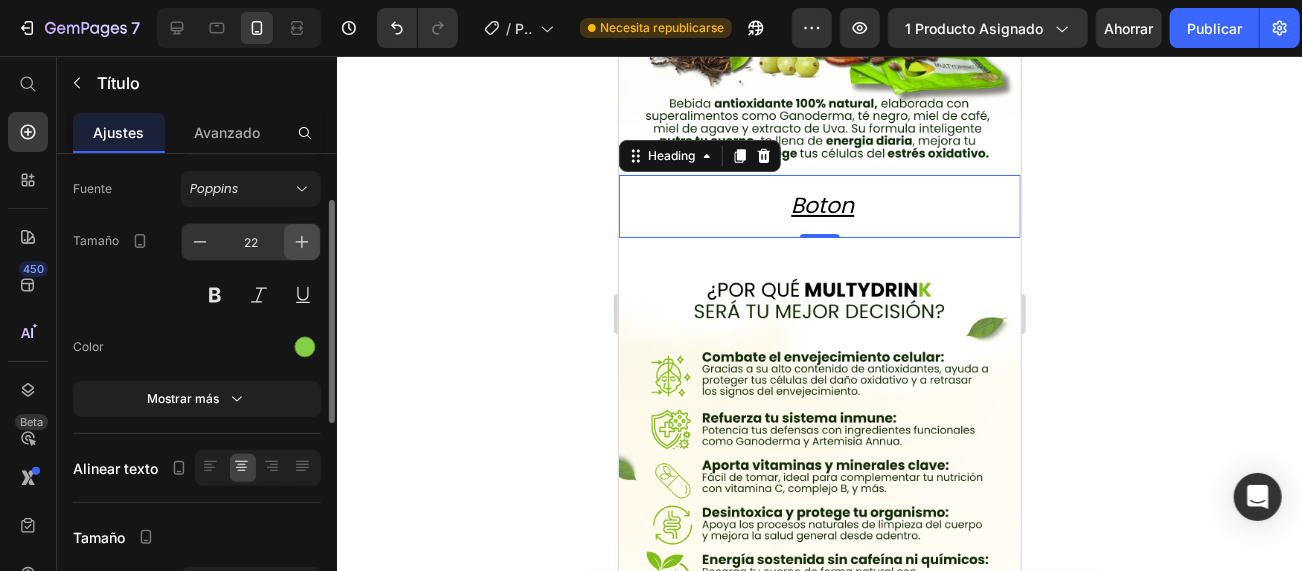 click 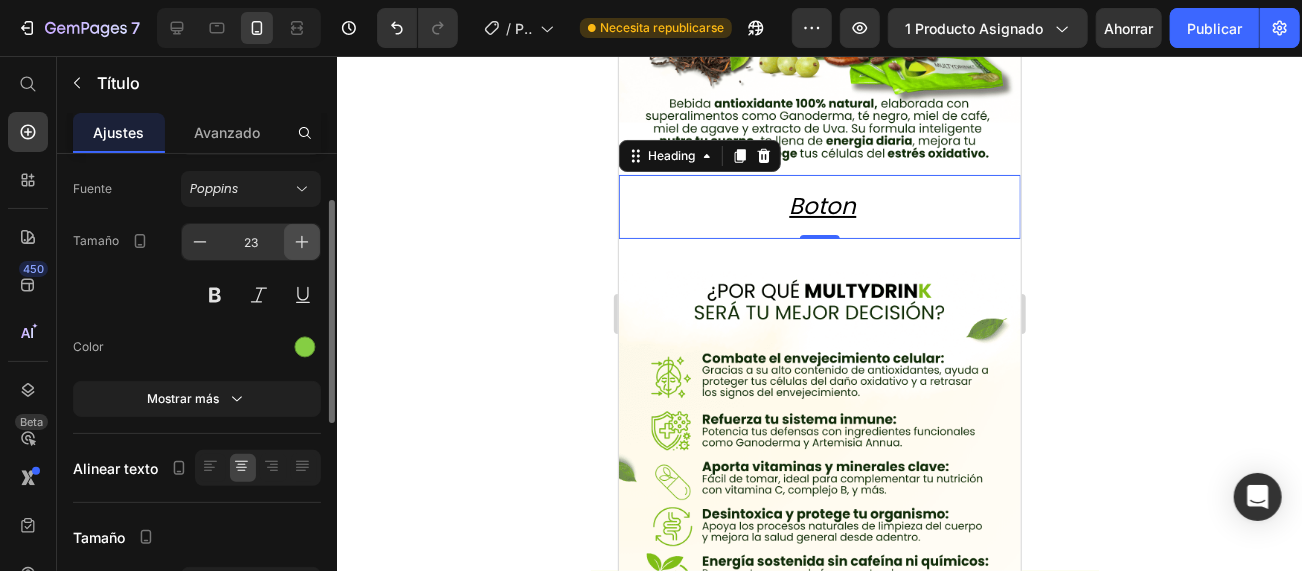 click 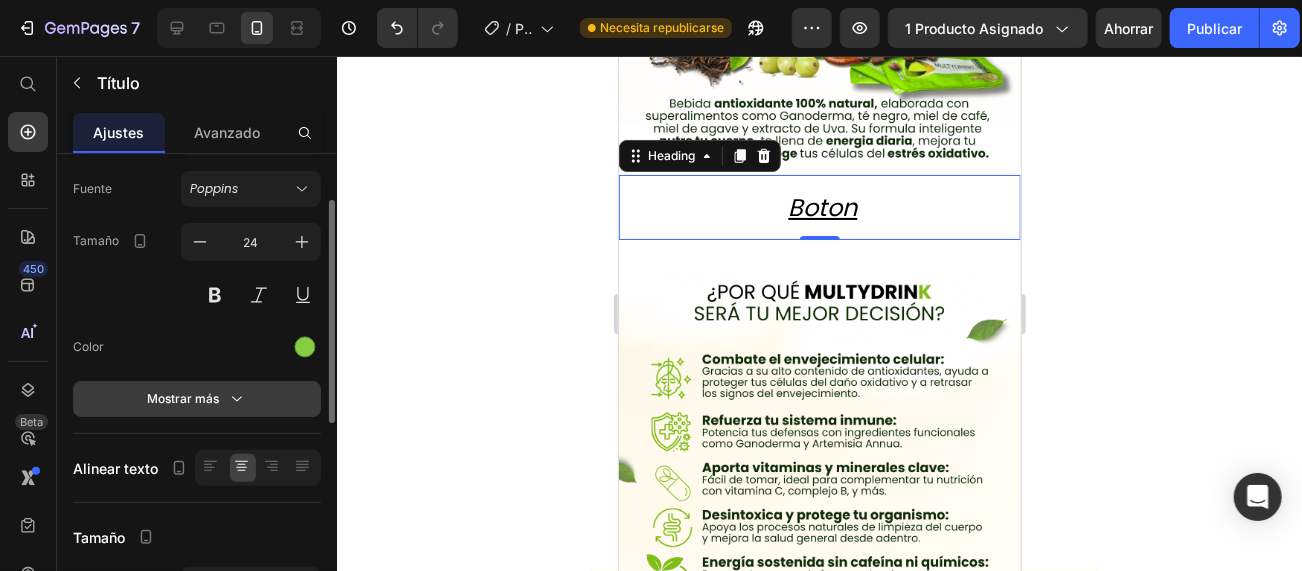 click on "Mostrar más" at bounding box center [183, 398] 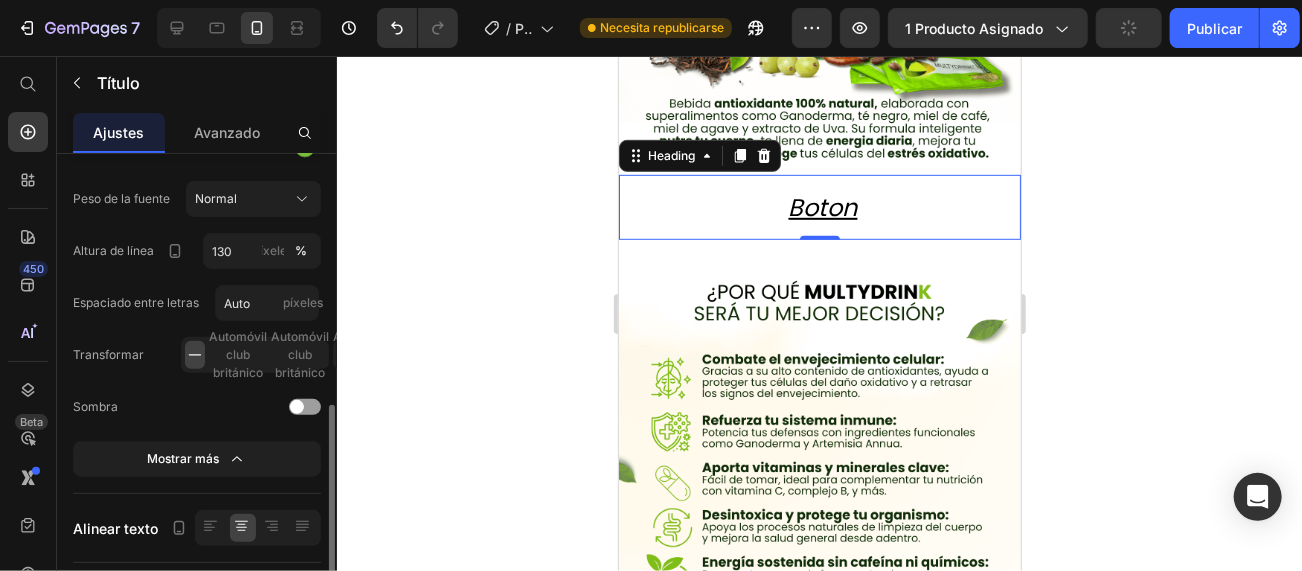 scroll, scrollTop: 400, scrollLeft: 0, axis: vertical 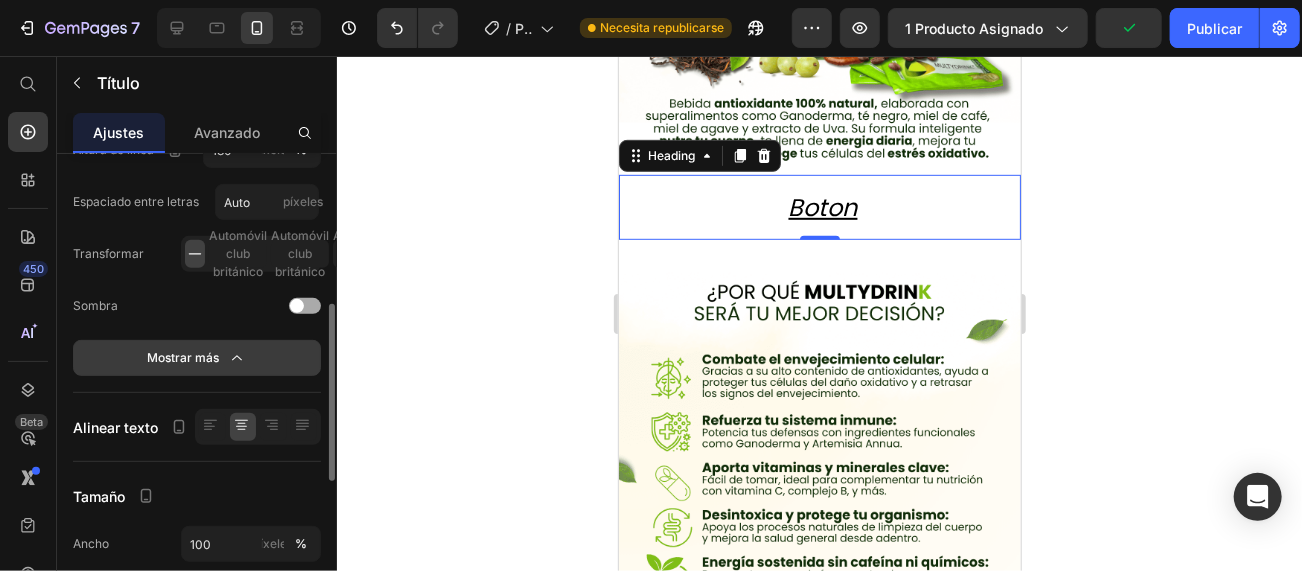 click on "Mostrar más" at bounding box center (183, 357) 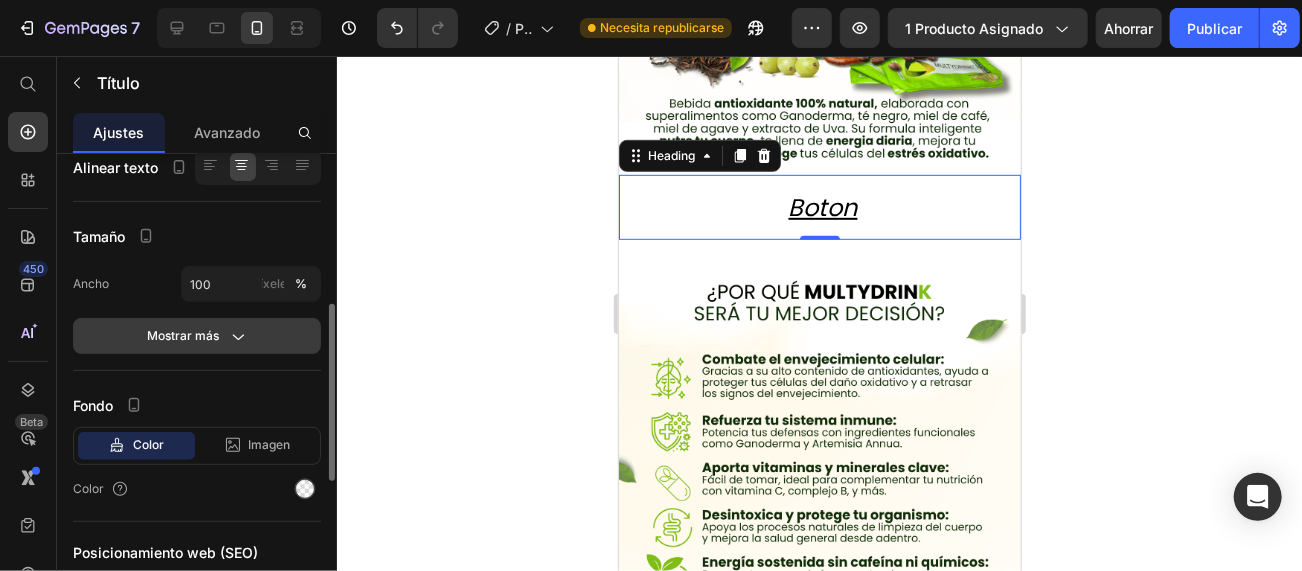 click 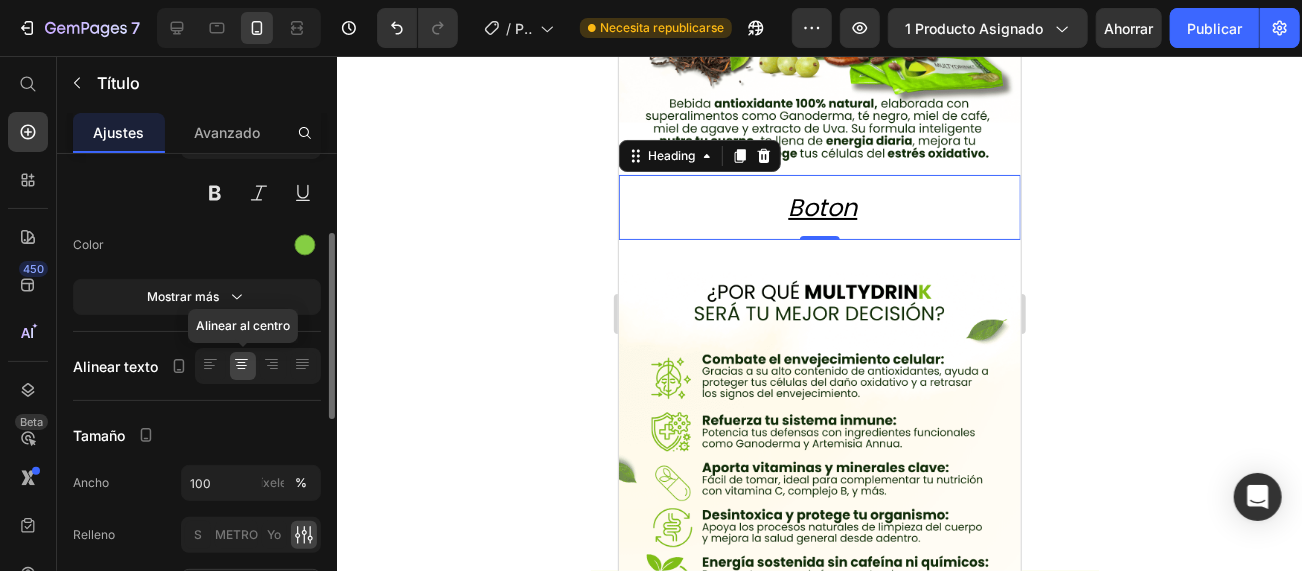 scroll, scrollTop: 101, scrollLeft: 0, axis: vertical 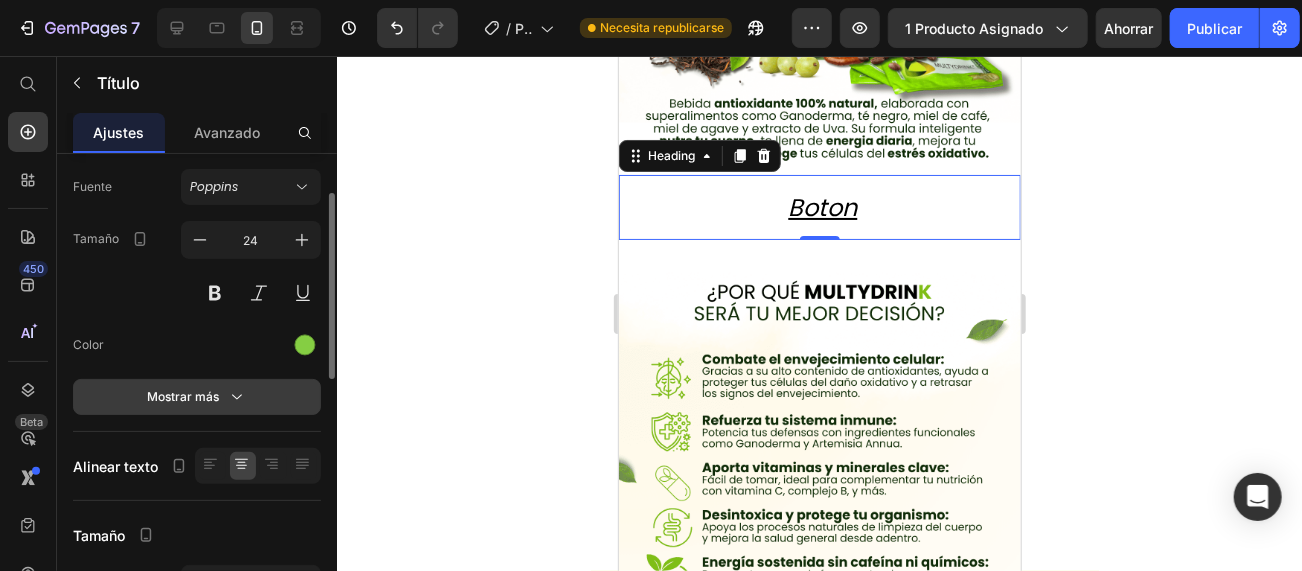 click on "Mostrar más" at bounding box center [197, 397] 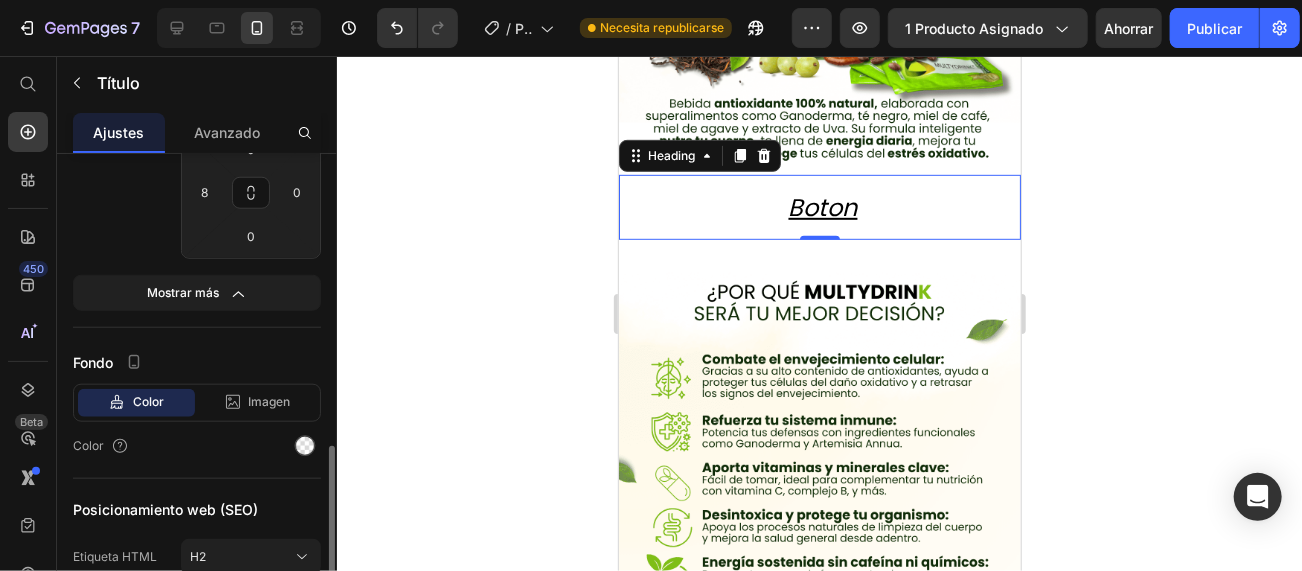 scroll, scrollTop: 993, scrollLeft: 0, axis: vertical 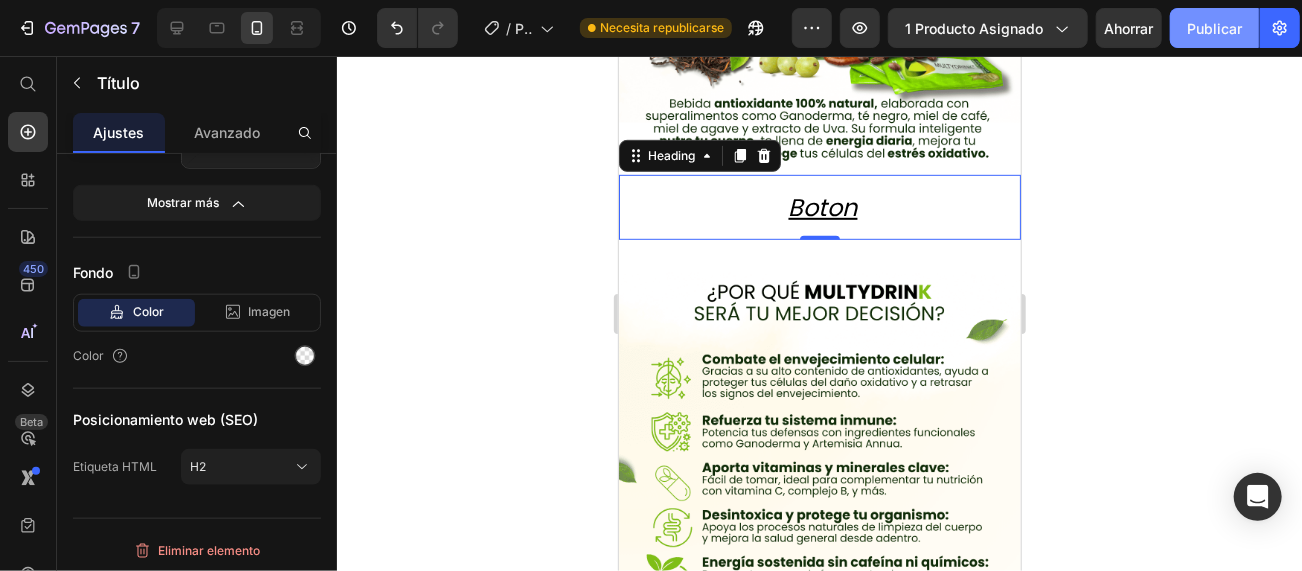 click on "Publicar" at bounding box center (1214, 28) 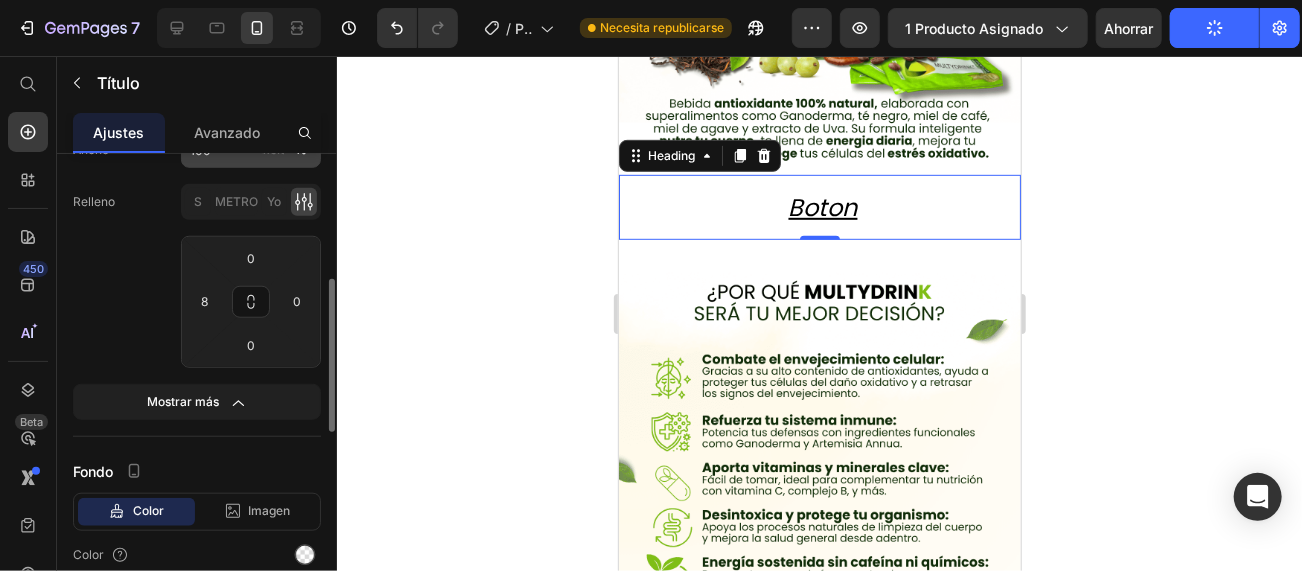 scroll, scrollTop: 694, scrollLeft: 0, axis: vertical 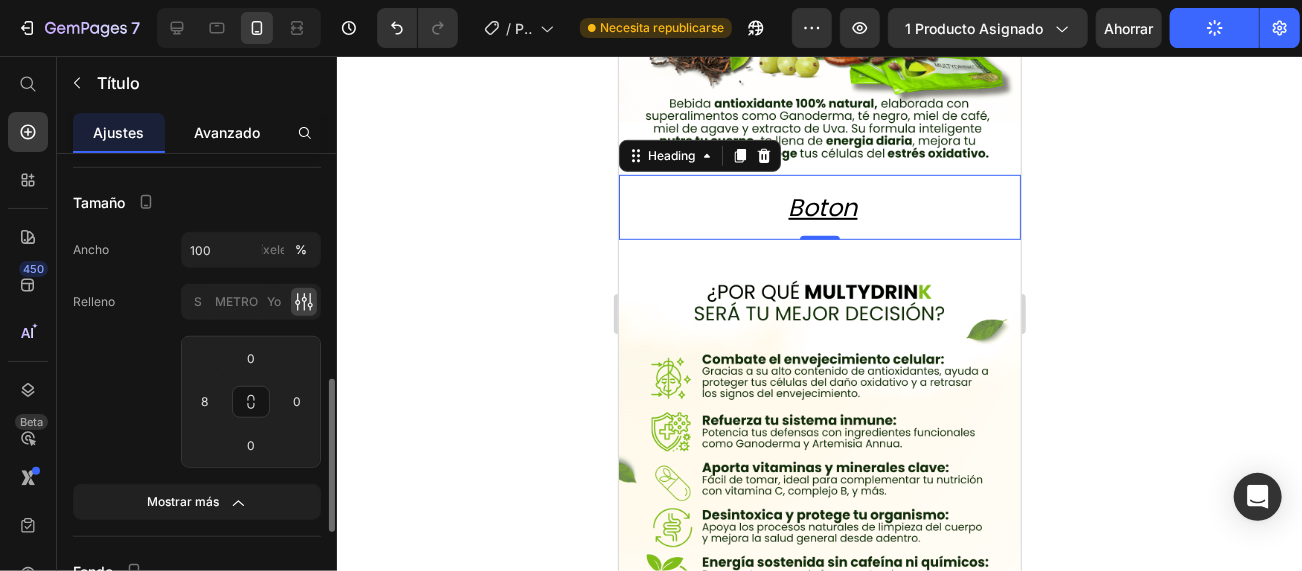 click on "Avanzado" at bounding box center (227, 132) 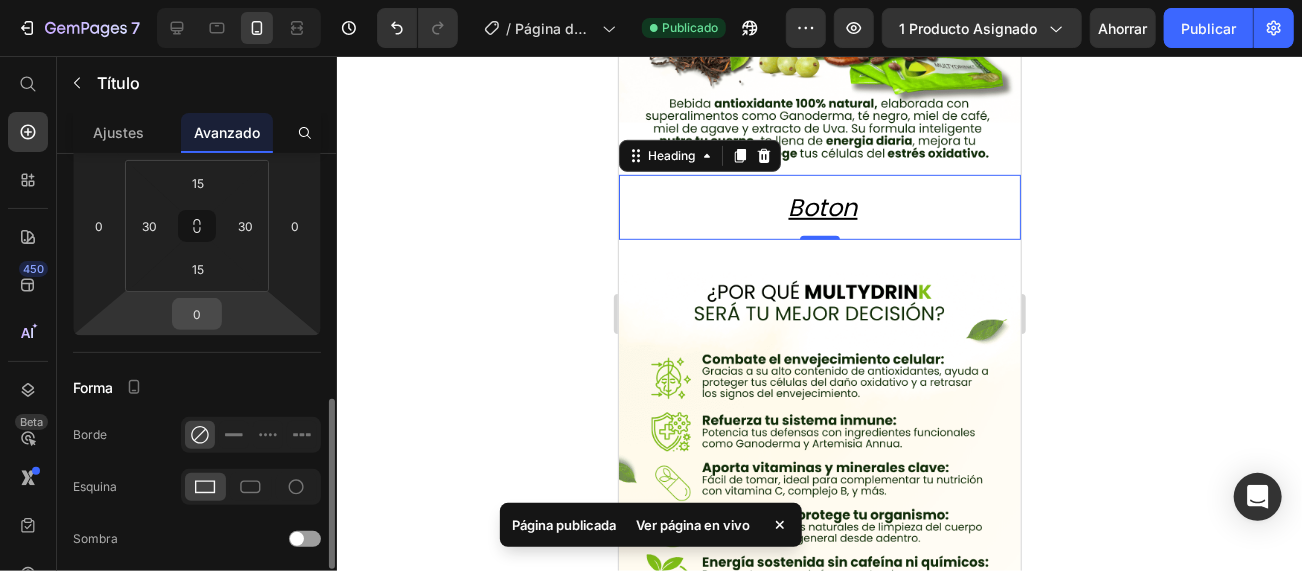 scroll, scrollTop: 400, scrollLeft: 0, axis: vertical 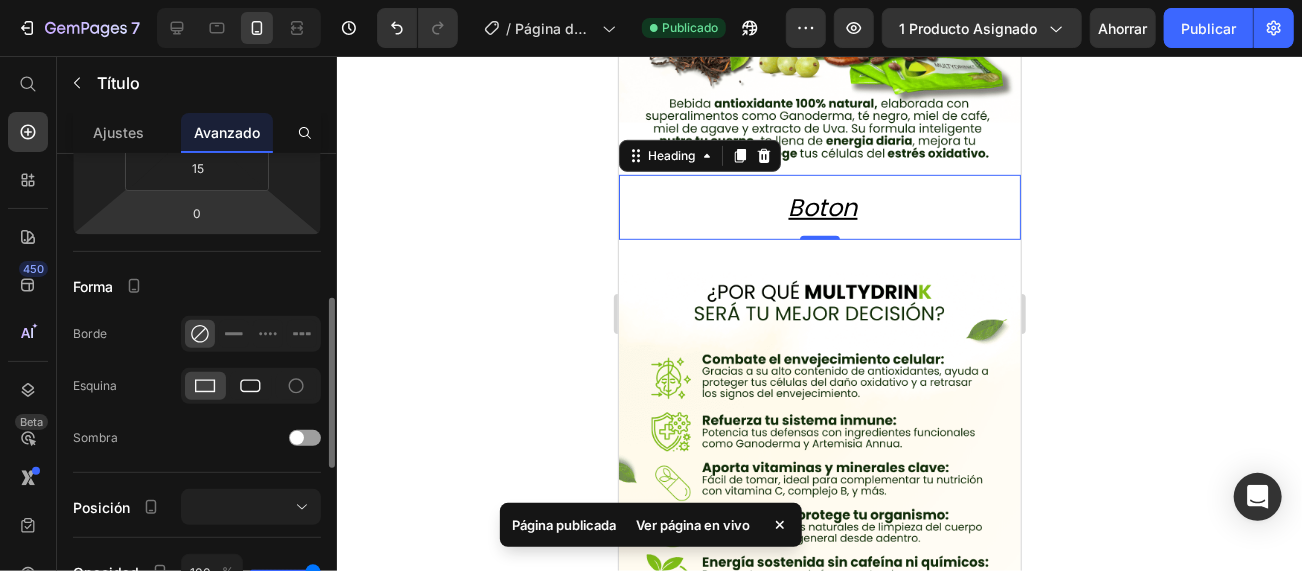 click 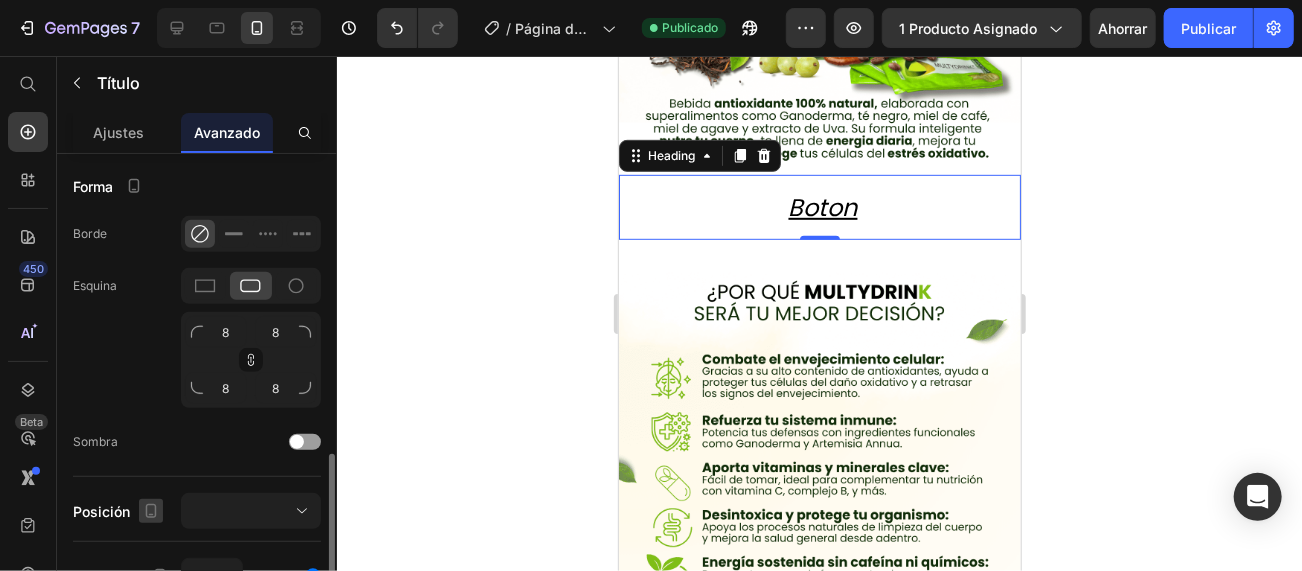 scroll, scrollTop: 600, scrollLeft: 0, axis: vertical 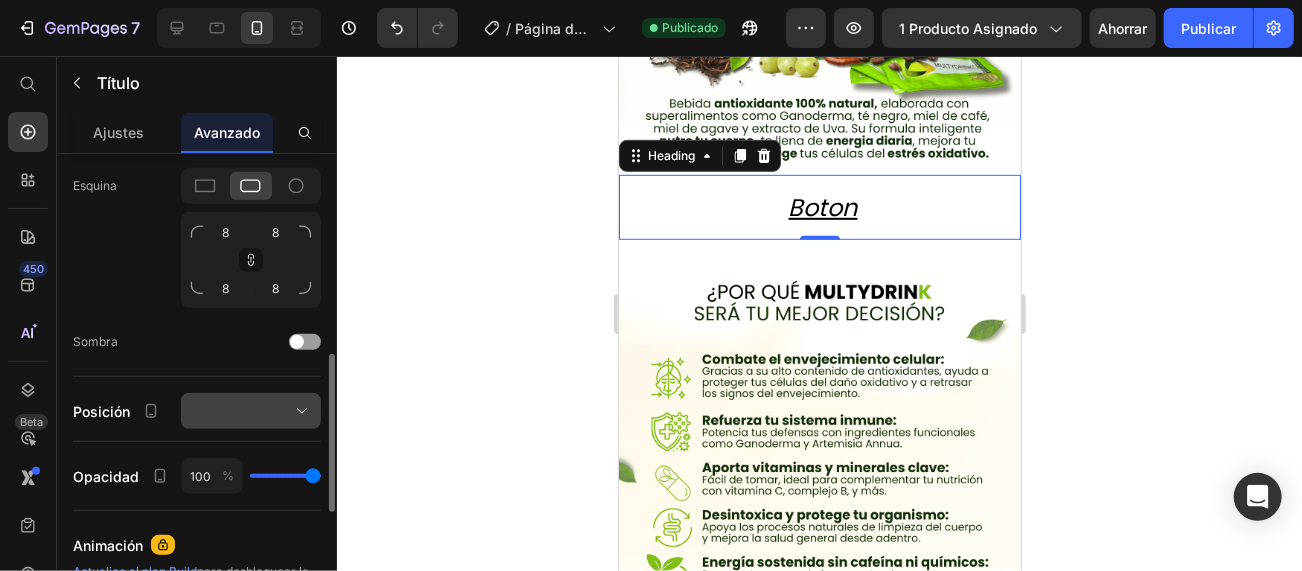 click at bounding box center (251, 411) 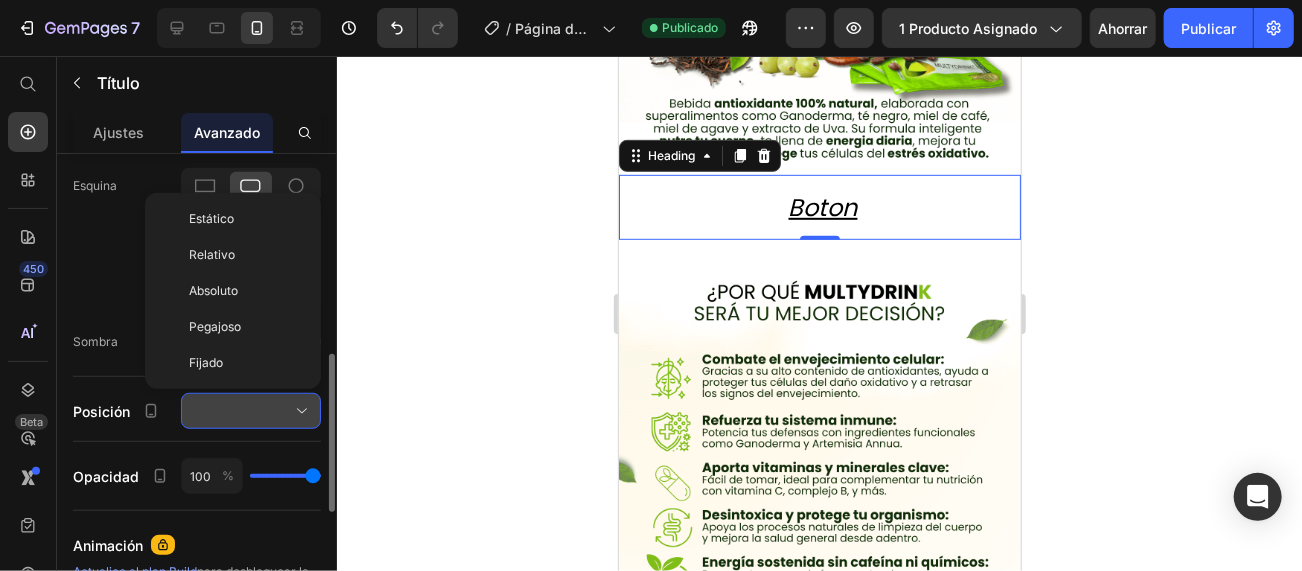click at bounding box center [251, 411] 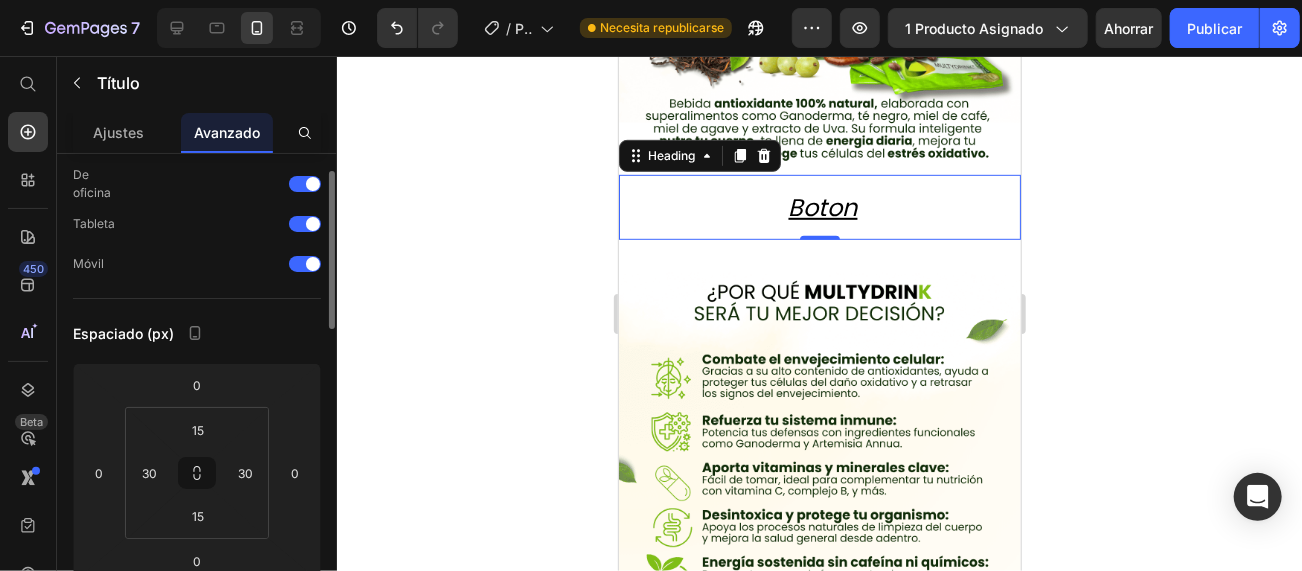 scroll, scrollTop: 0, scrollLeft: 0, axis: both 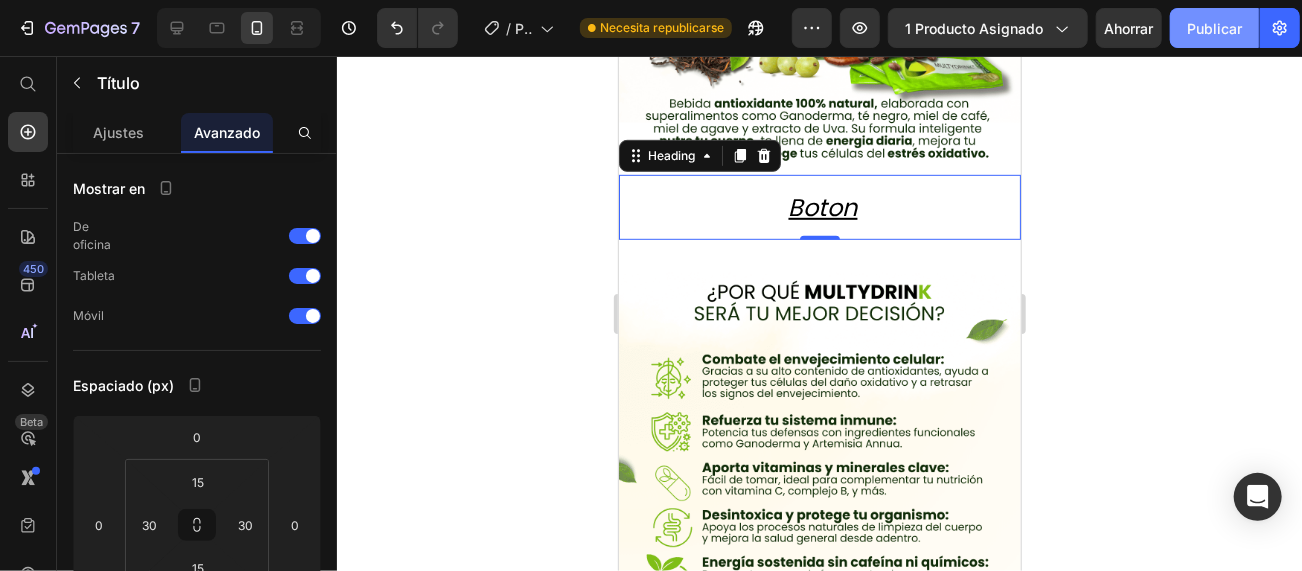 click on "Publicar" at bounding box center (1214, 28) 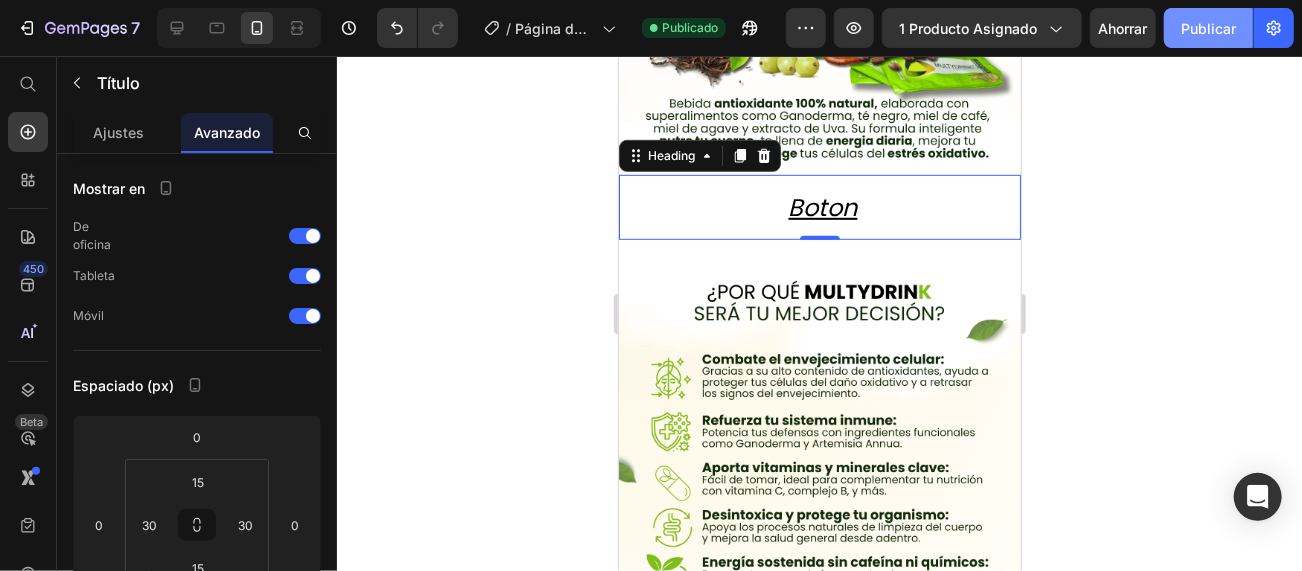 click on "Publicar" at bounding box center [1208, 28] 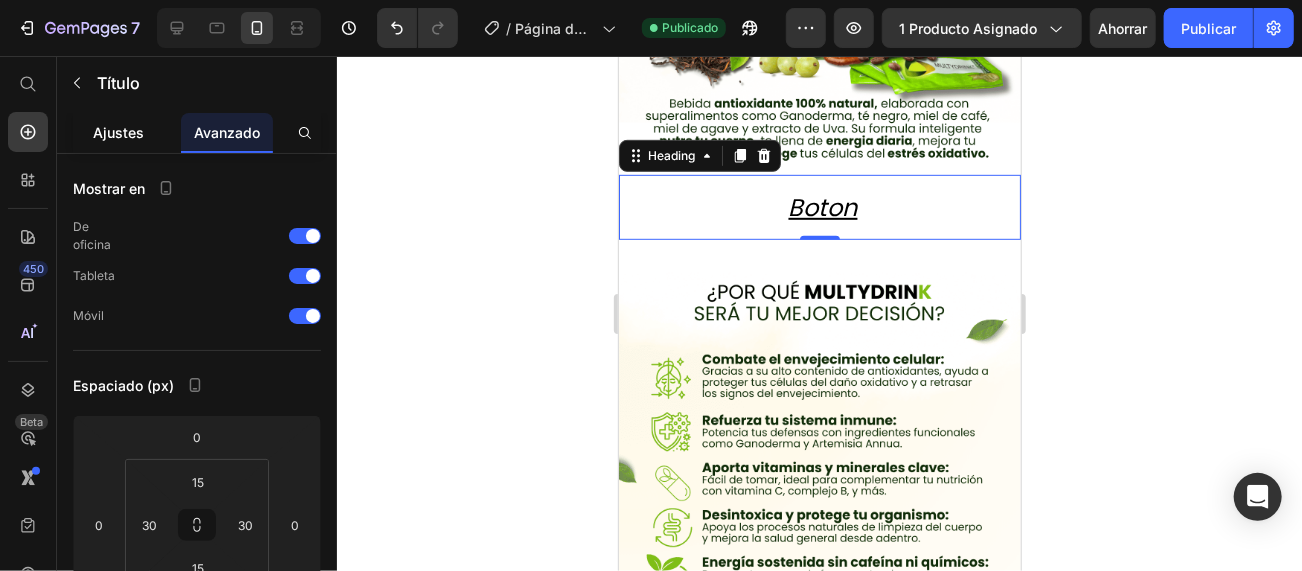 click on "Ajustes" at bounding box center [119, 132] 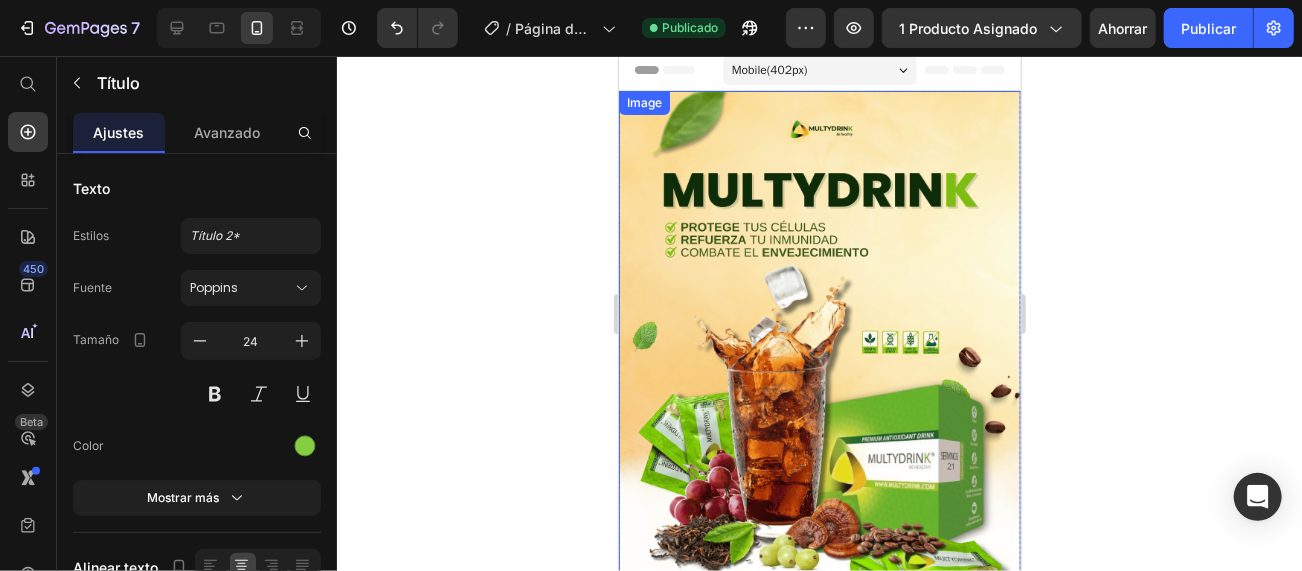 scroll, scrollTop: 0, scrollLeft: 0, axis: both 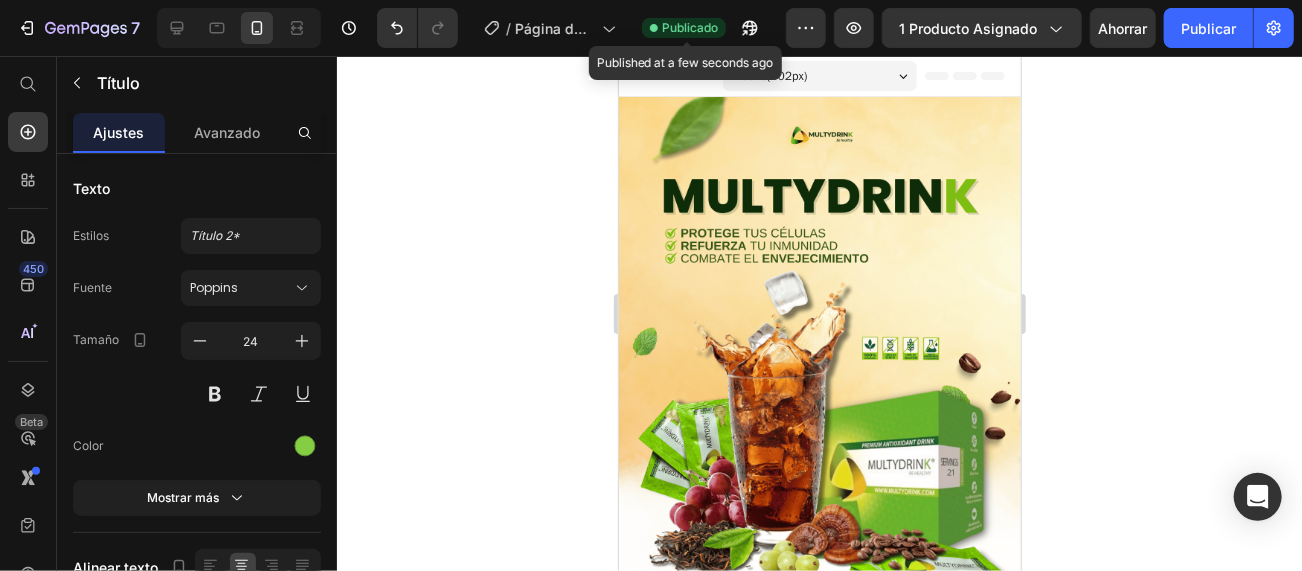 click on "Publicado" at bounding box center (690, 27) 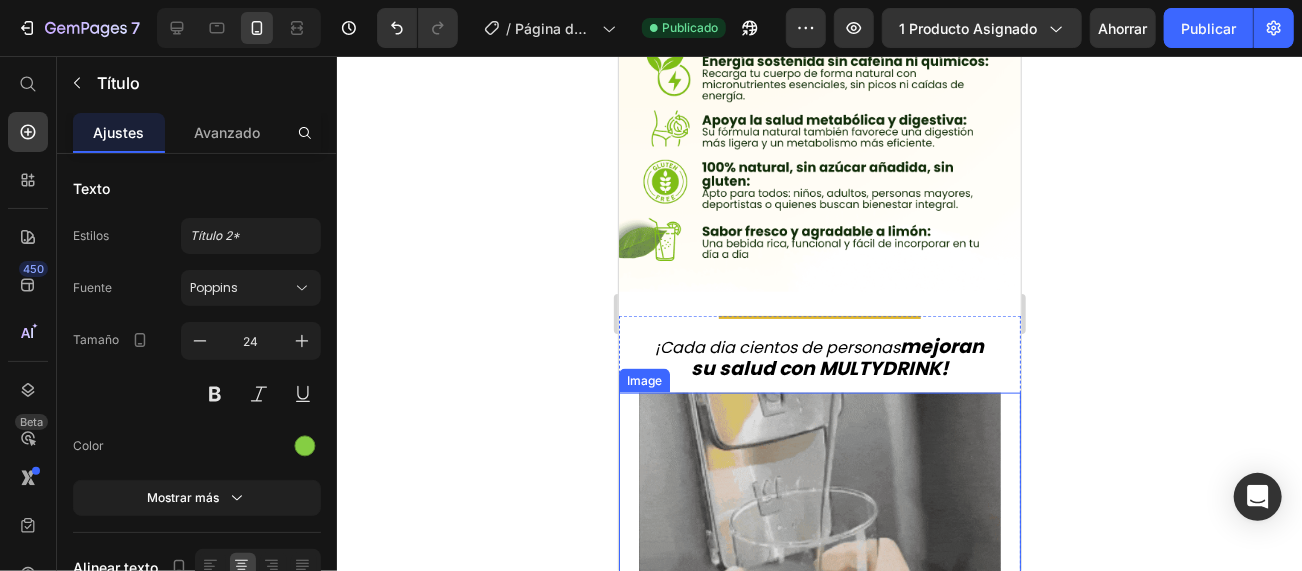 scroll, scrollTop: 1000, scrollLeft: 0, axis: vertical 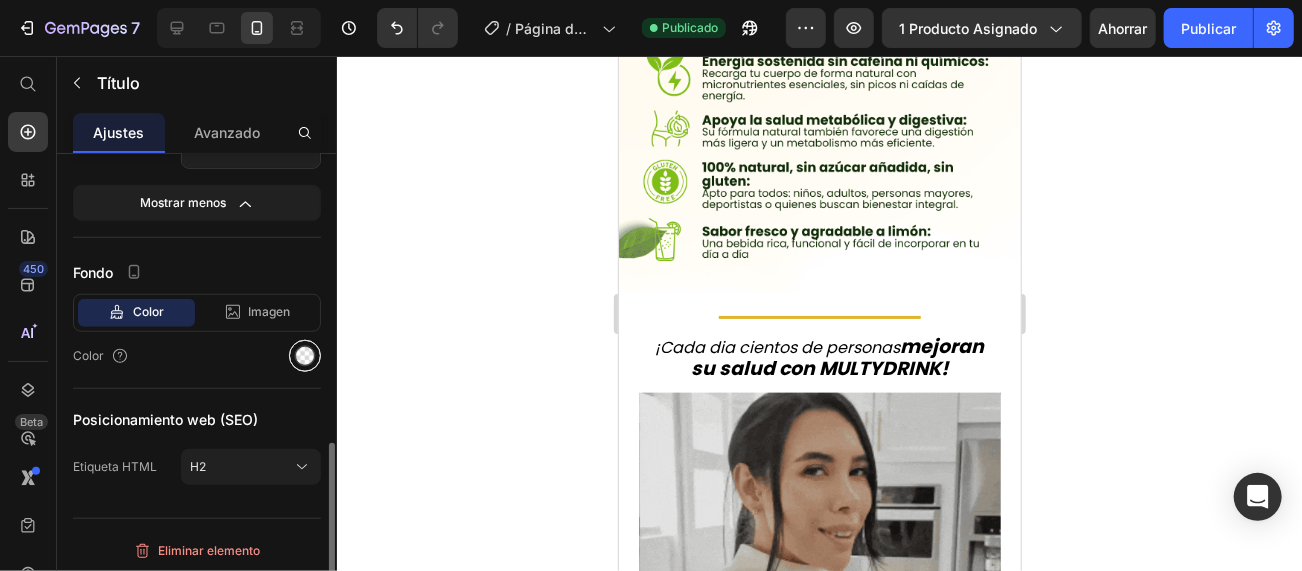 click at bounding box center [305, 356] 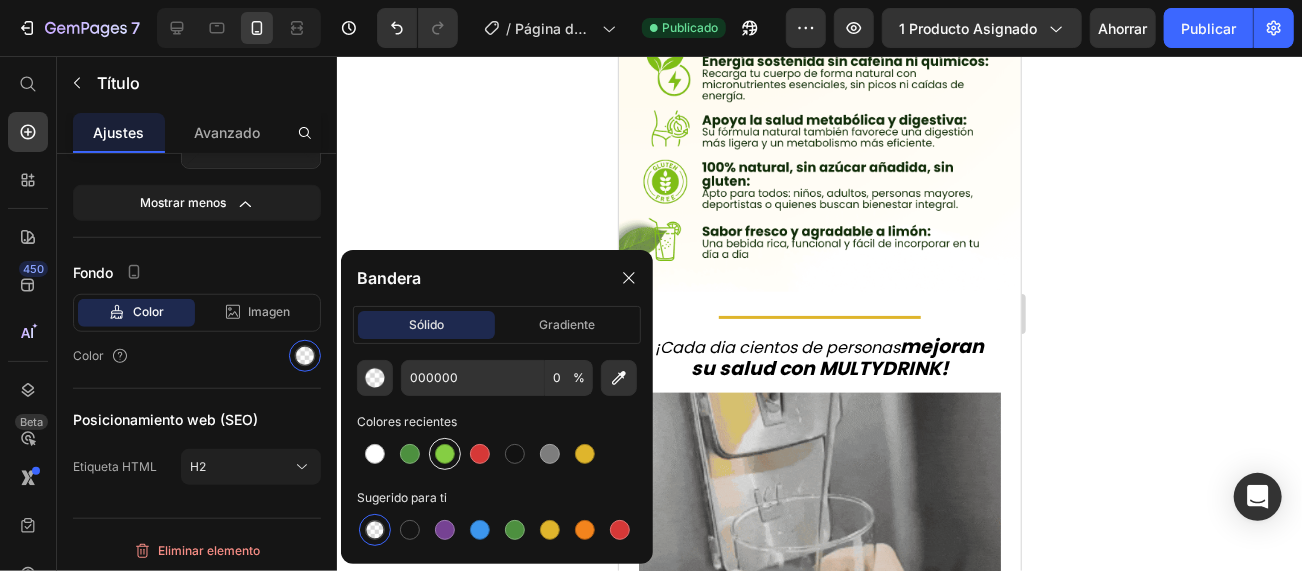 click at bounding box center [445, 454] 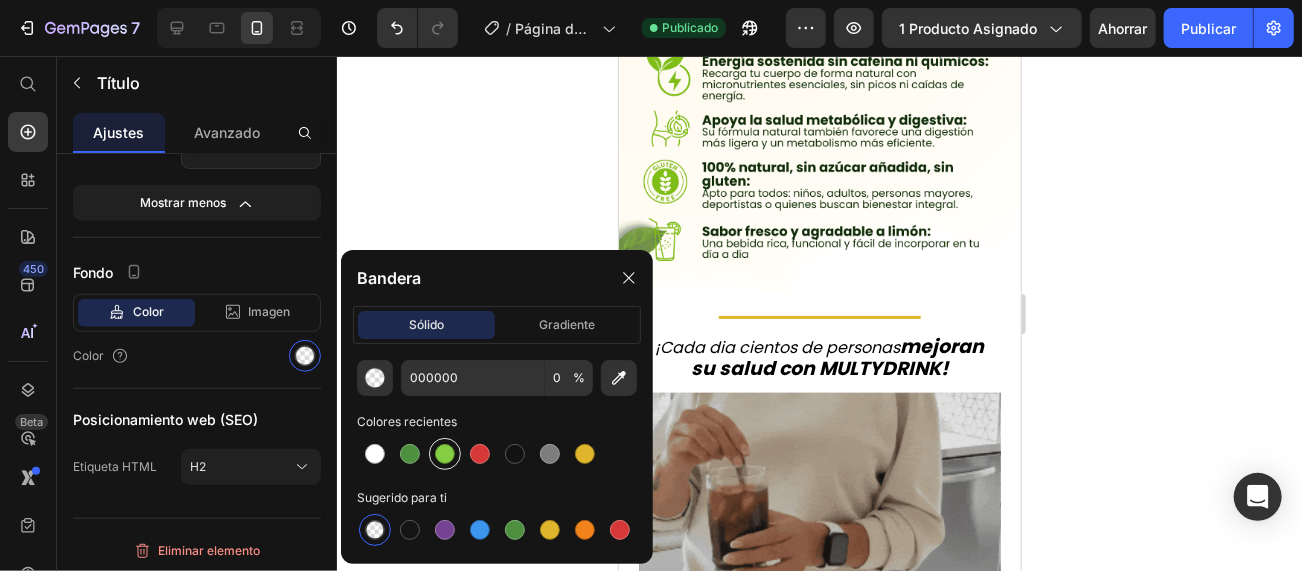type on "[ALPHANUMERIC]" 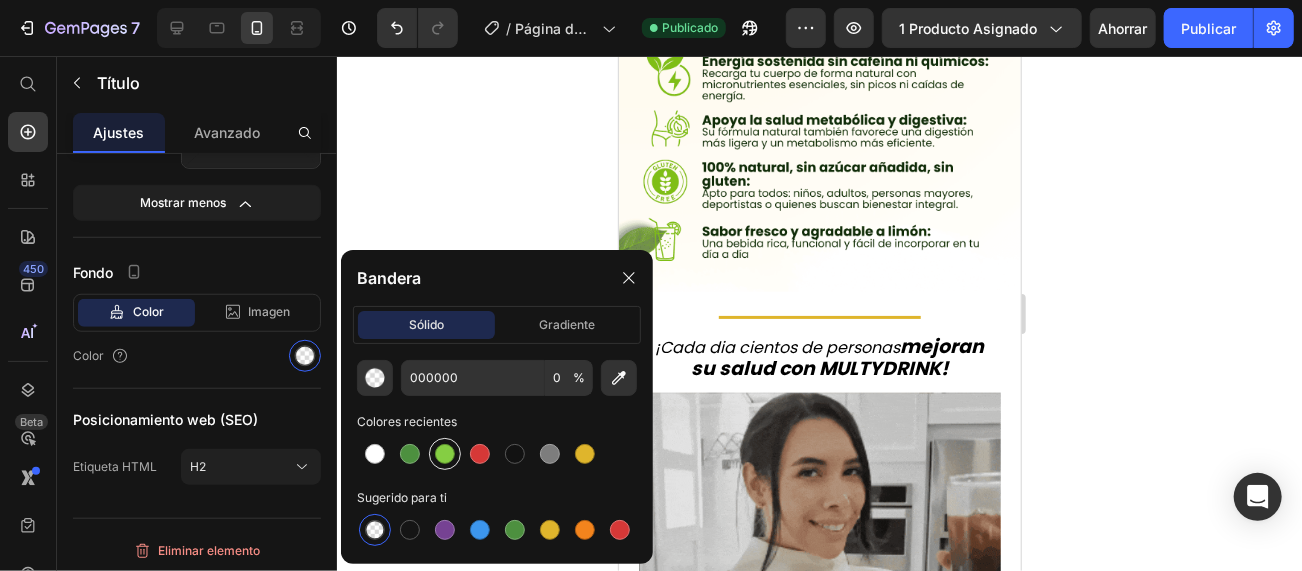 type on "100" 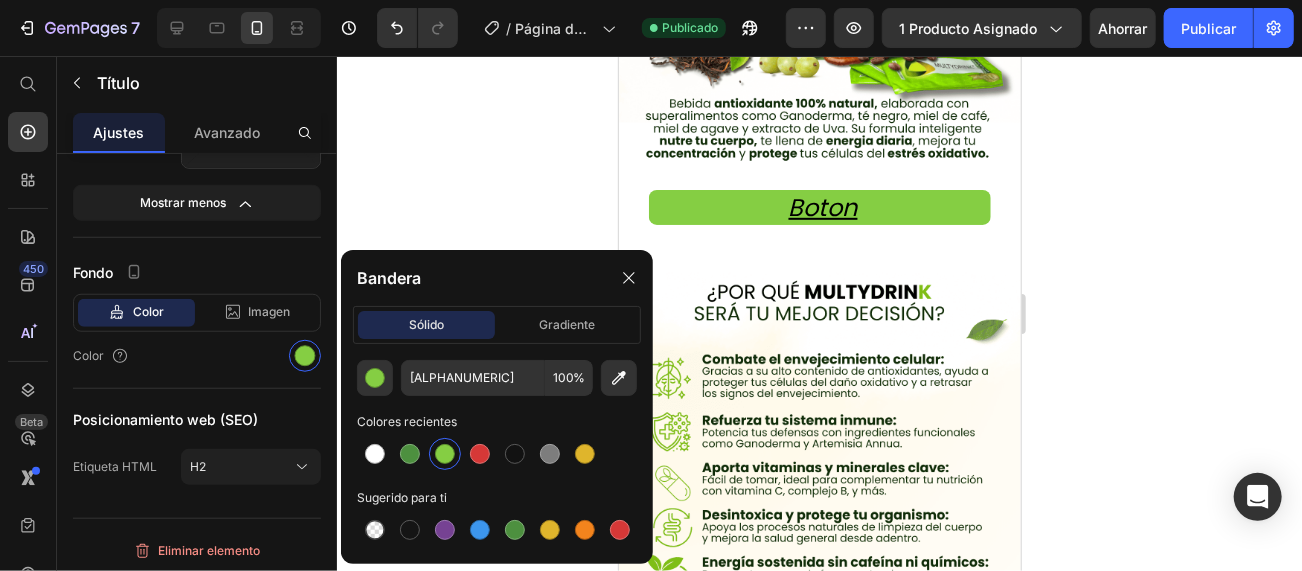 scroll, scrollTop: 400, scrollLeft: 0, axis: vertical 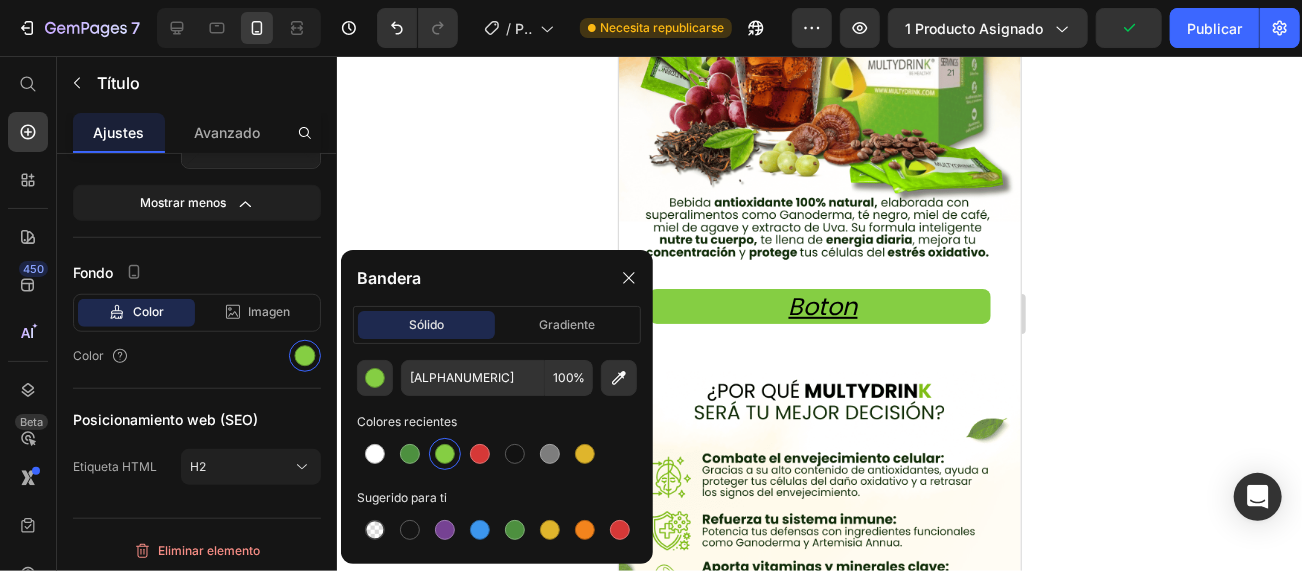 click 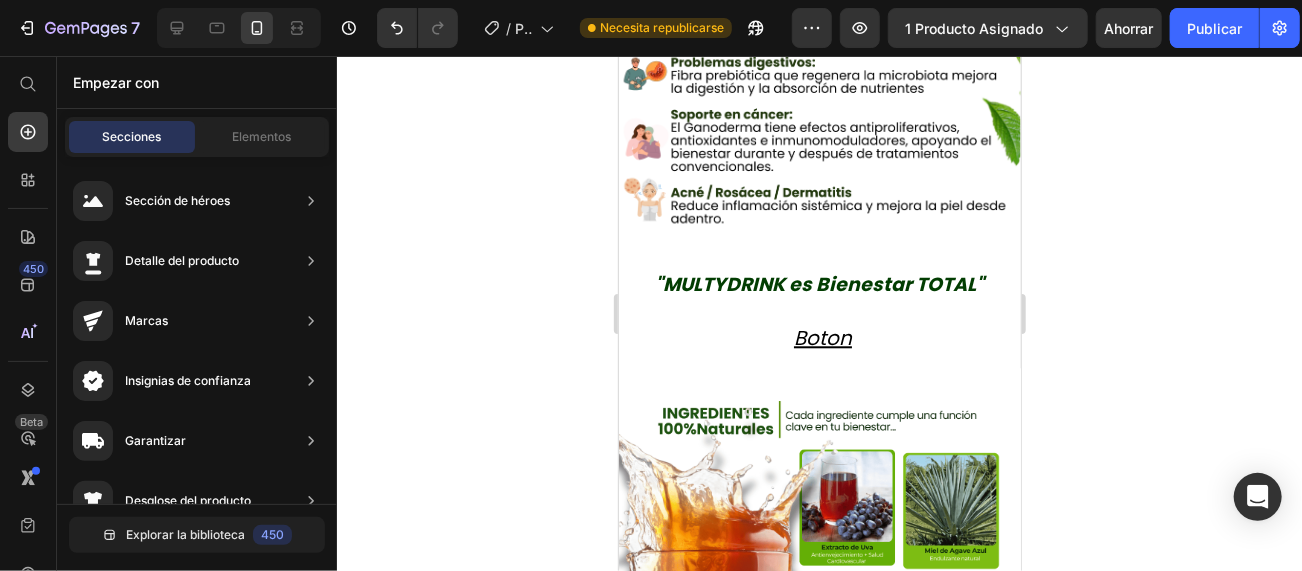 scroll, scrollTop: 2299, scrollLeft: 0, axis: vertical 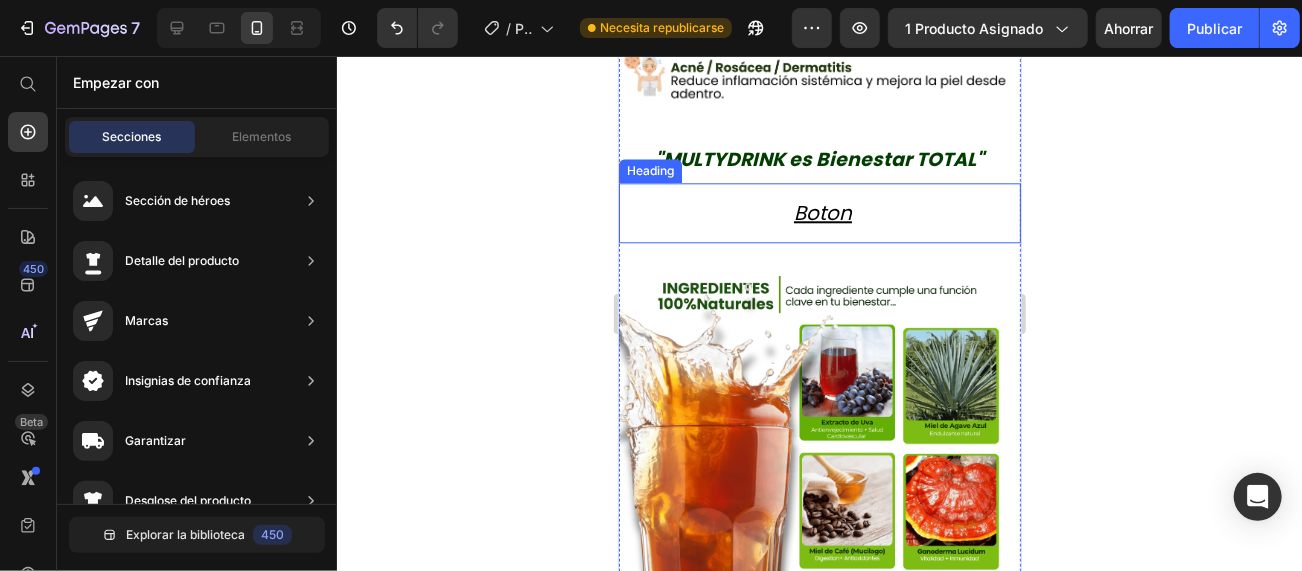 click on "Boton" at bounding box center (822, 212) 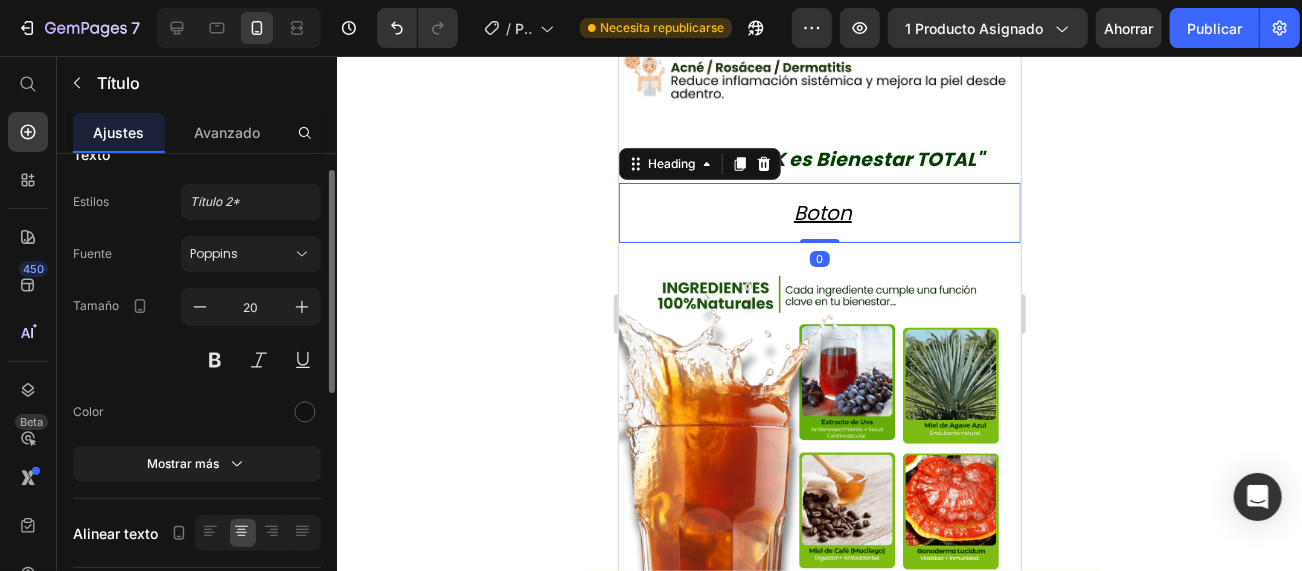 scroll, scrollTop: 0, scrollLeft: 0, axis: both 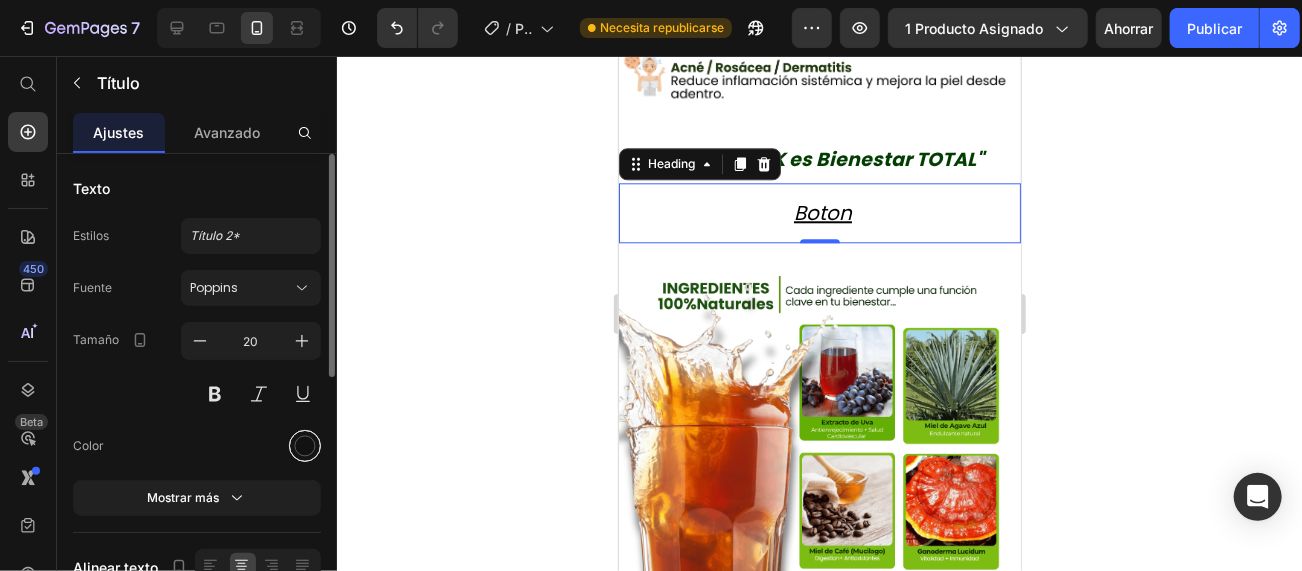 click at bounding box center (305, 446) 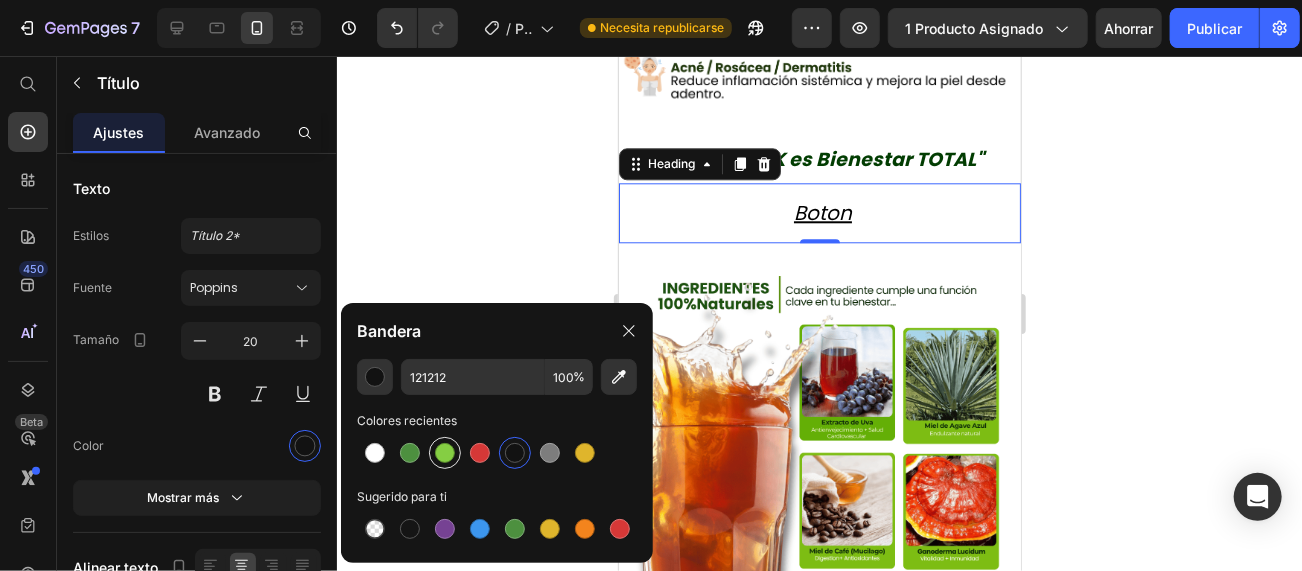 click at bounding box center (445, 453) 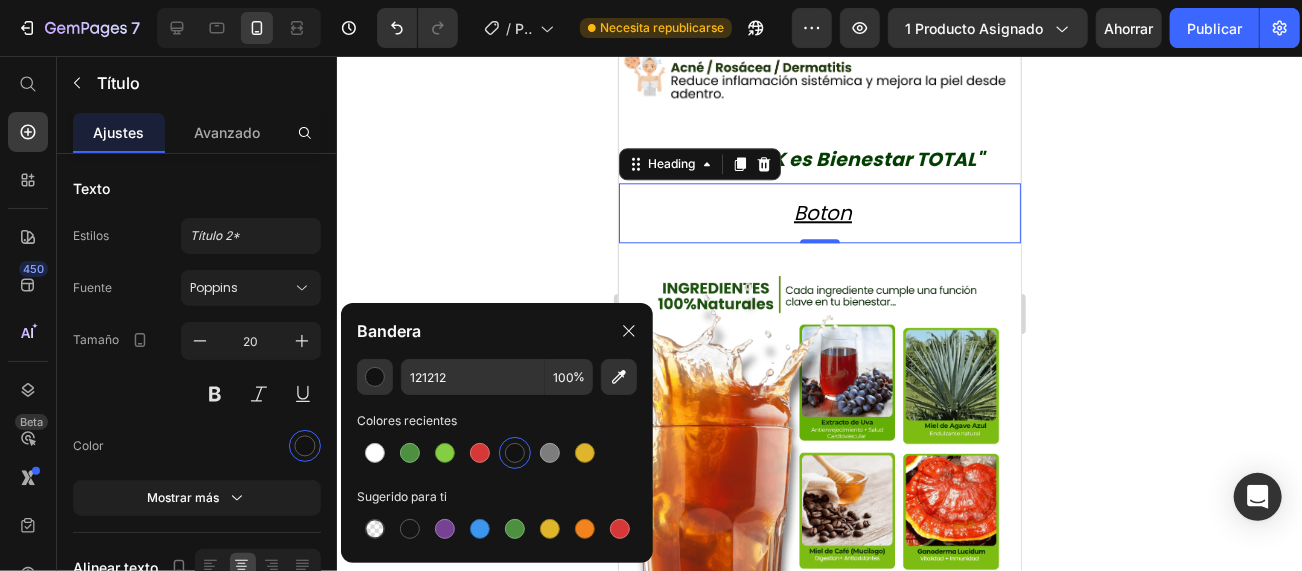 type on "[ALPHANUMERIC]" 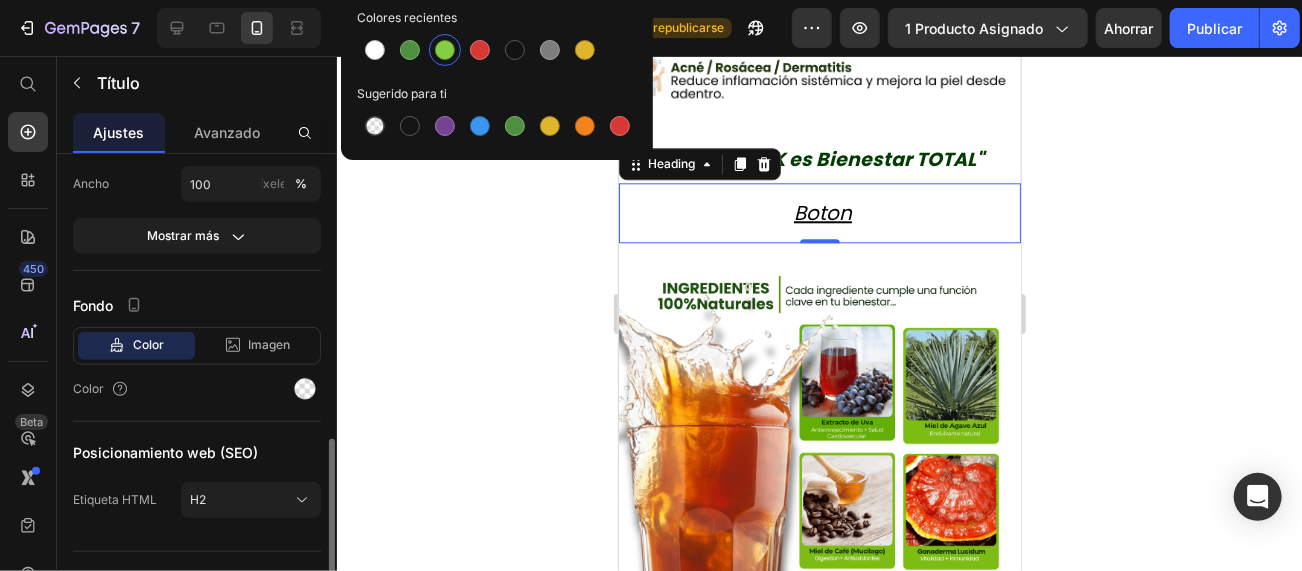 scroll, scrollTop: 533, scrollLeft: 0, axis: vertical 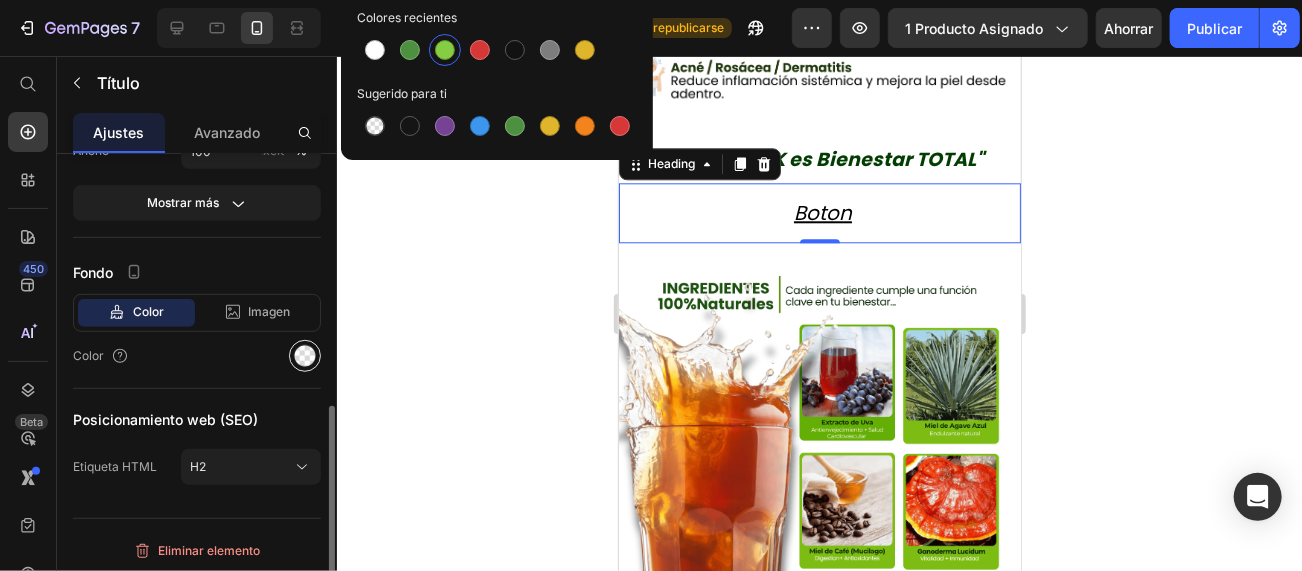 click at bounding box center (305, 356) 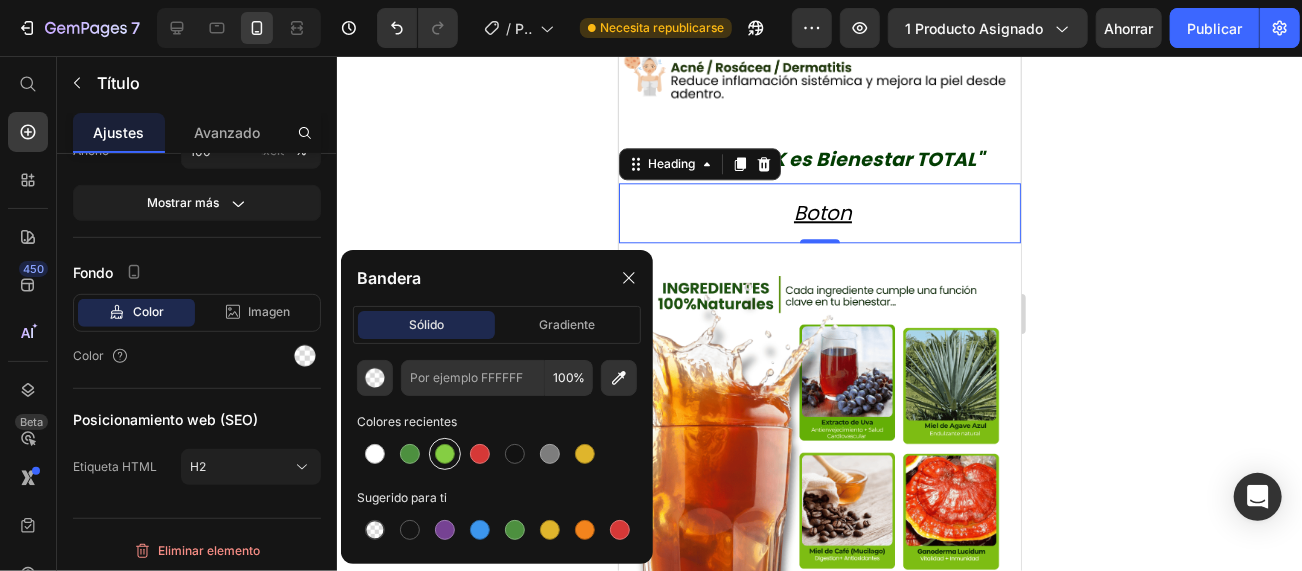 drag, startPoint x: 455, startPoint y: 450, endPoint x: 445, endPoint y: 451, distance: 10.049875 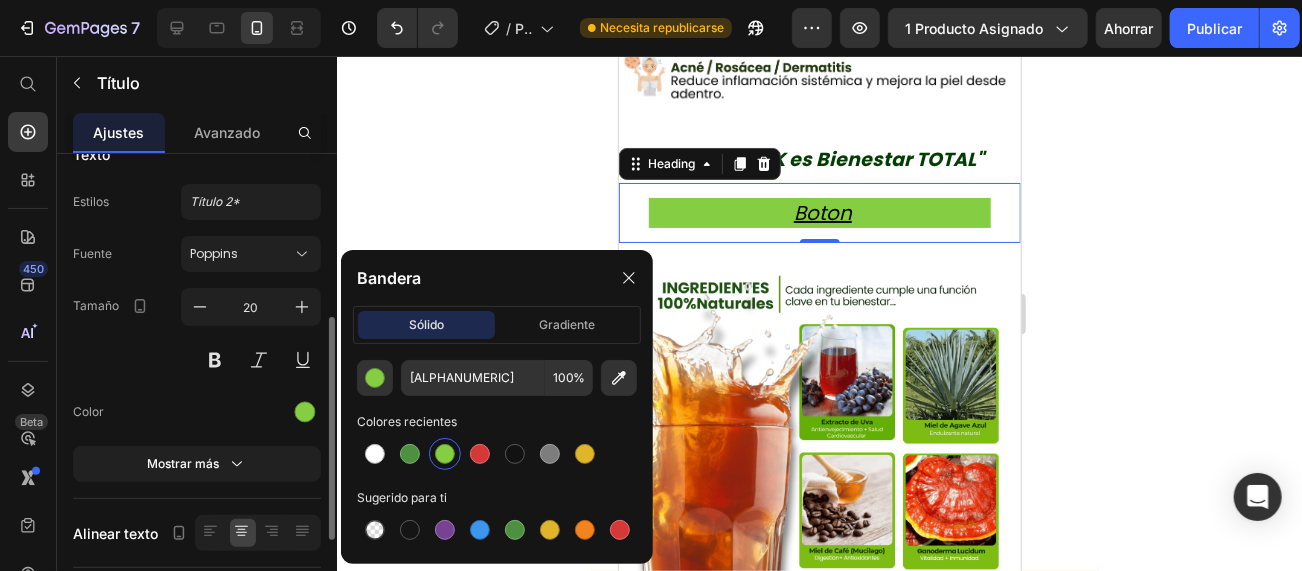scroll, scrollTop: 0, scrollLeft: 0, axis: both 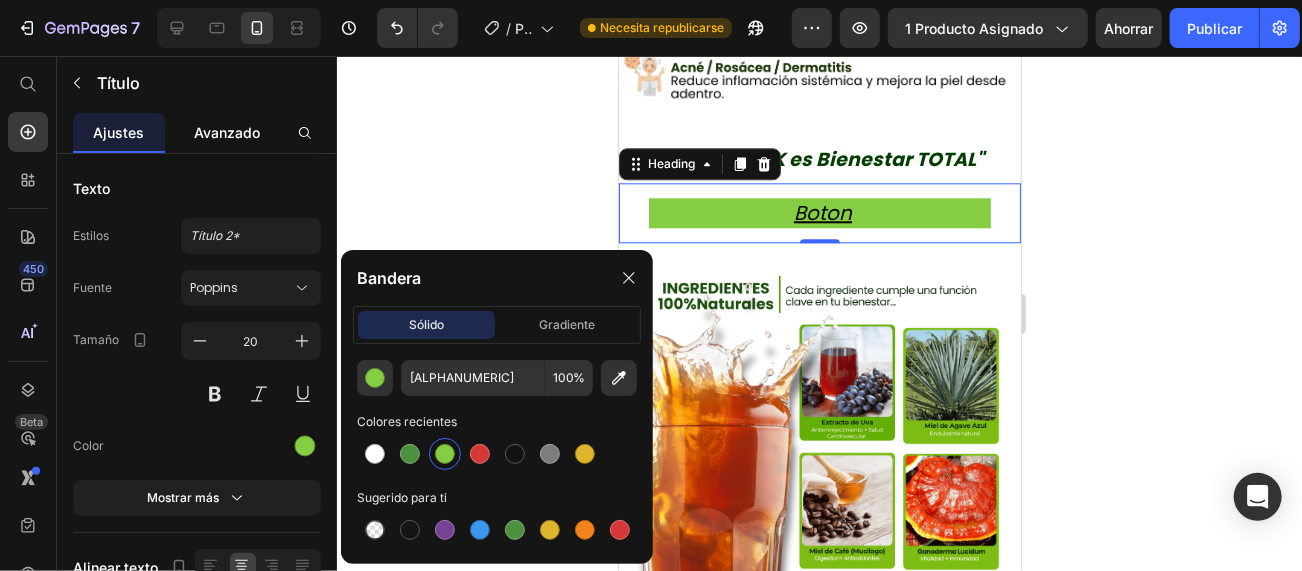 click on "Avanzado" 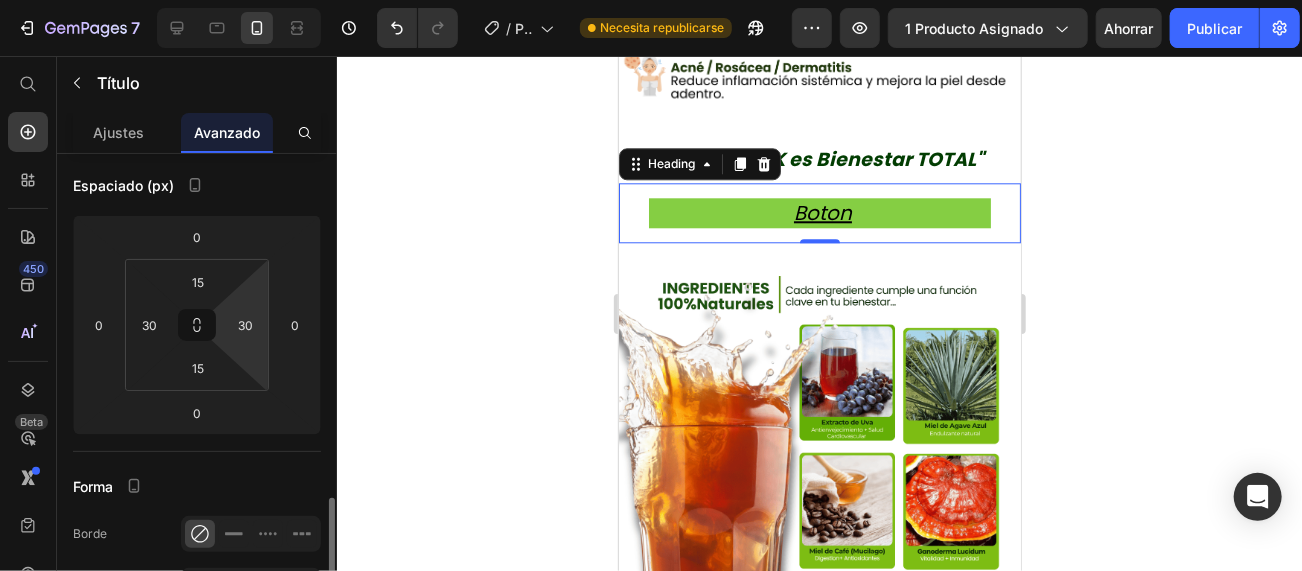 scroll, scrollTop: 400, scrollLeft: 0, axis: vertical 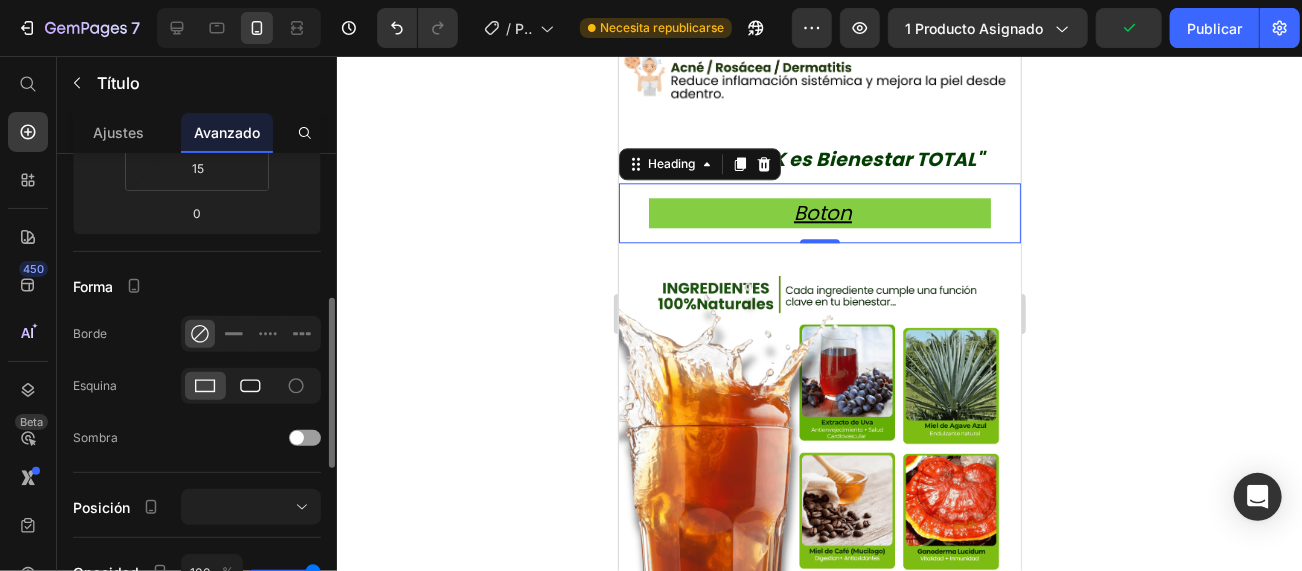 click 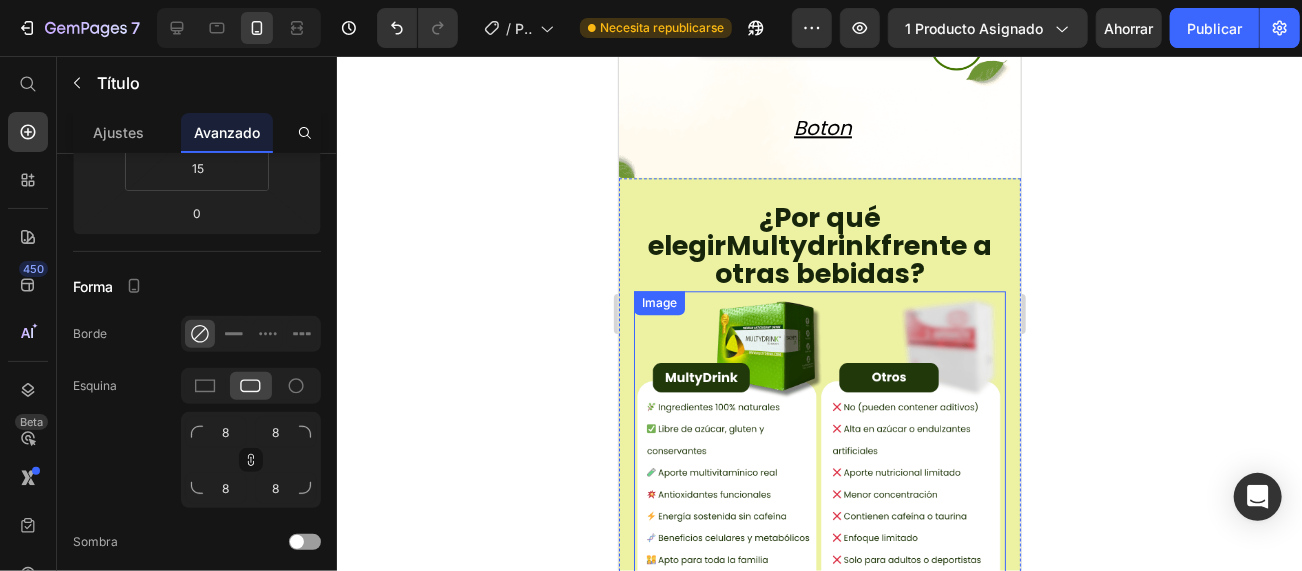 scroll, scrollTop: 5600, scrollLeft: 0, axis: vertical 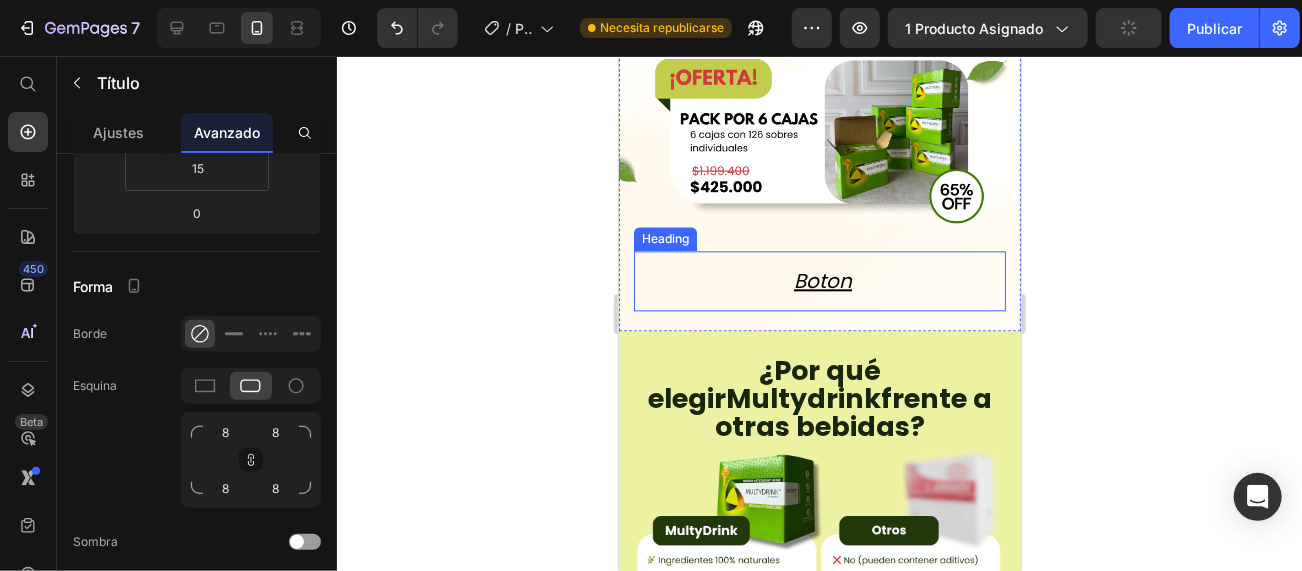 click on "Boton" at bounding box center (822, 280) 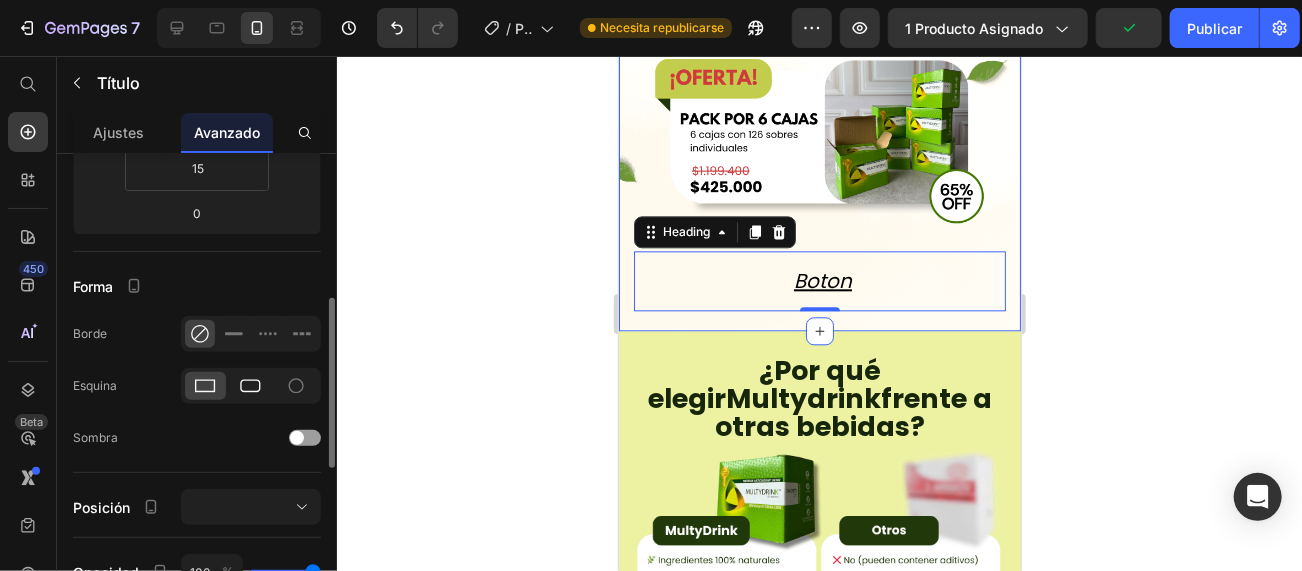 click 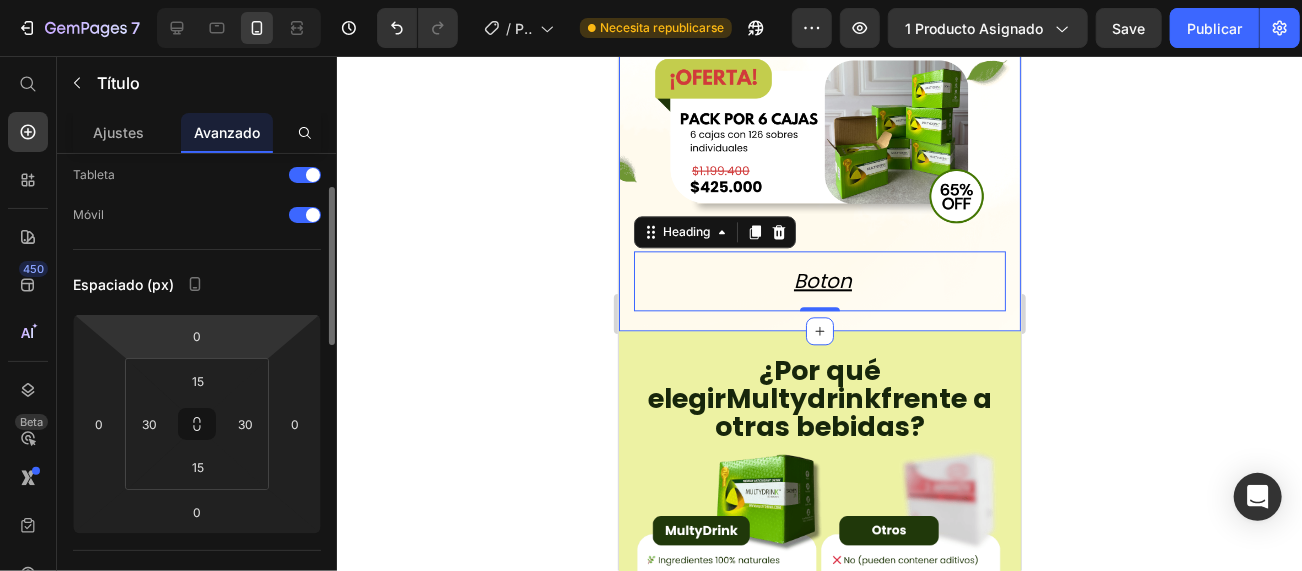 scroll, scrollTop: 0, scrollLeft: 0, axis: both 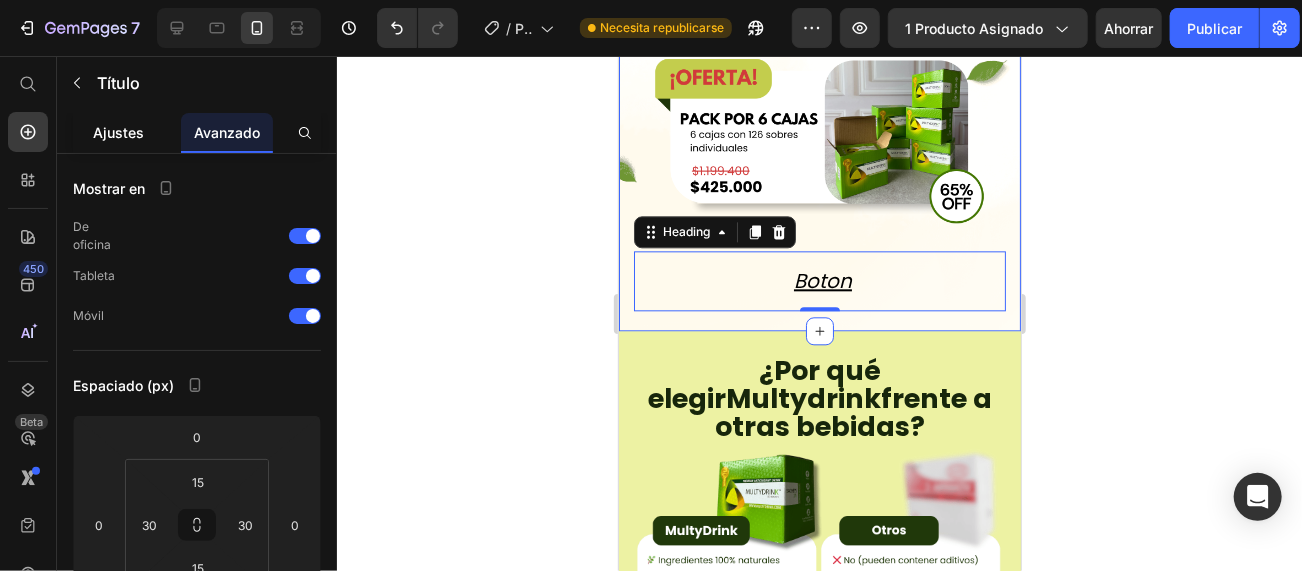 click on "Ajustes" at bounding box center [119, 132] 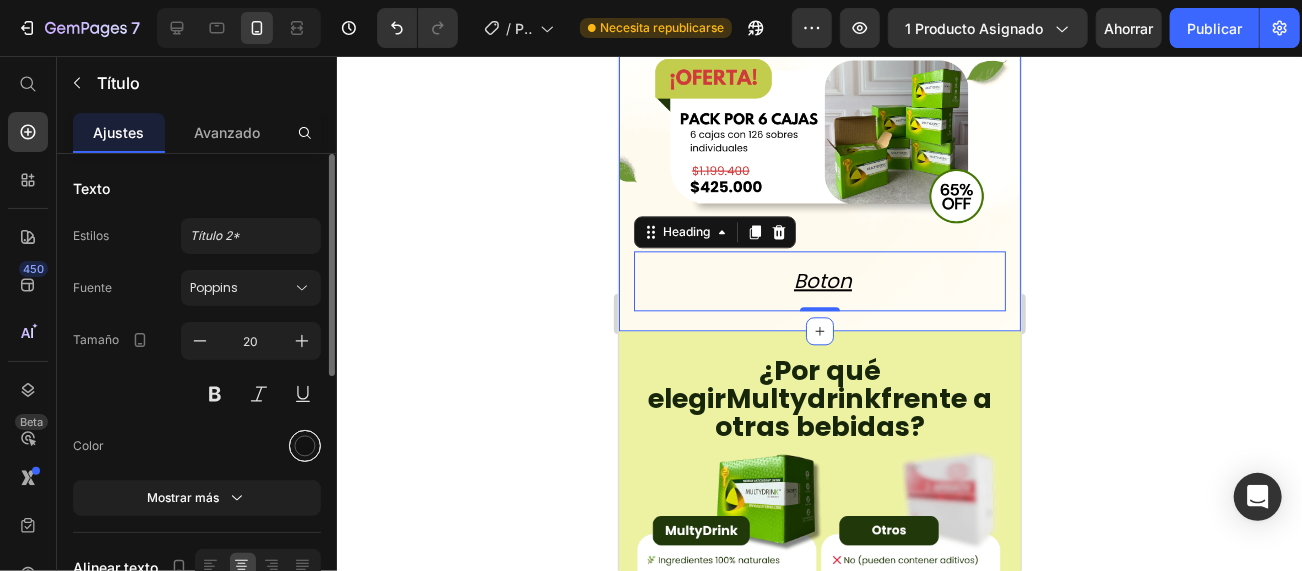 click at bounding box center (305, 446) 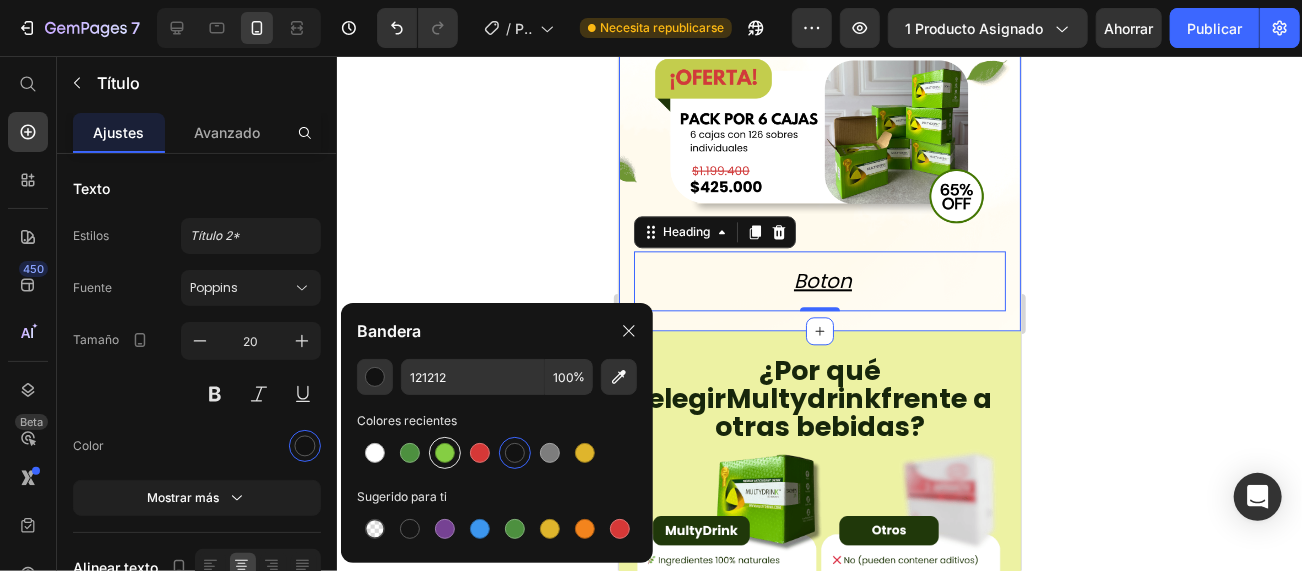 drag, startPoint x: 437, startPoint y: 457, endPoint x: 399, endPoint y: 452, distance: 38.327538 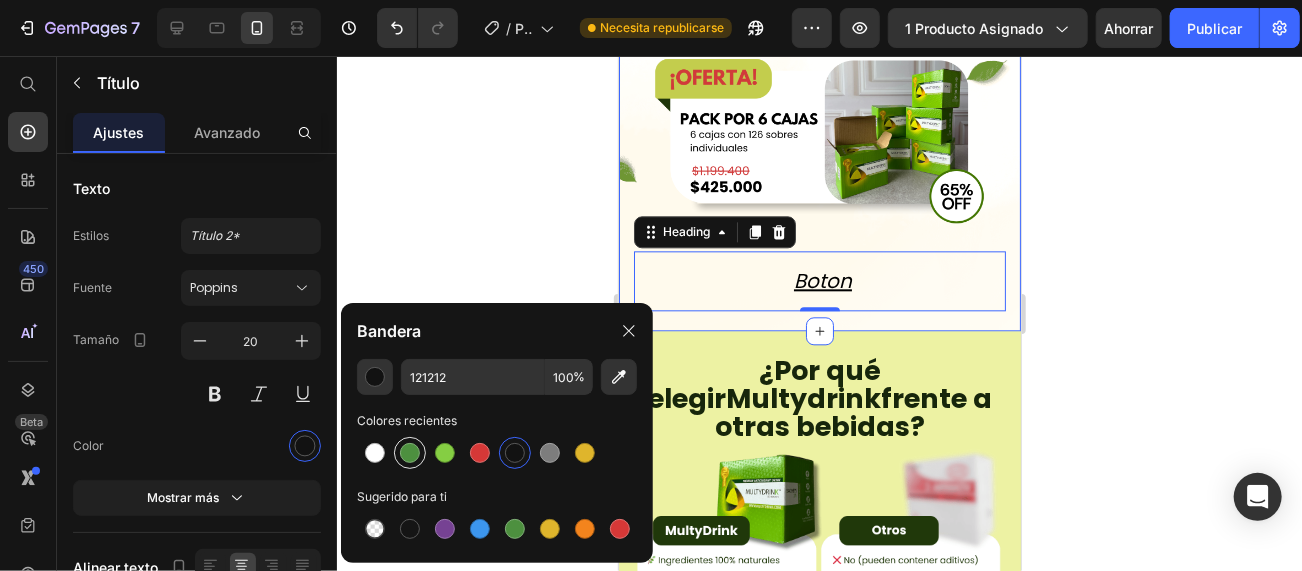 type on "[ALPHANUMERIC]" 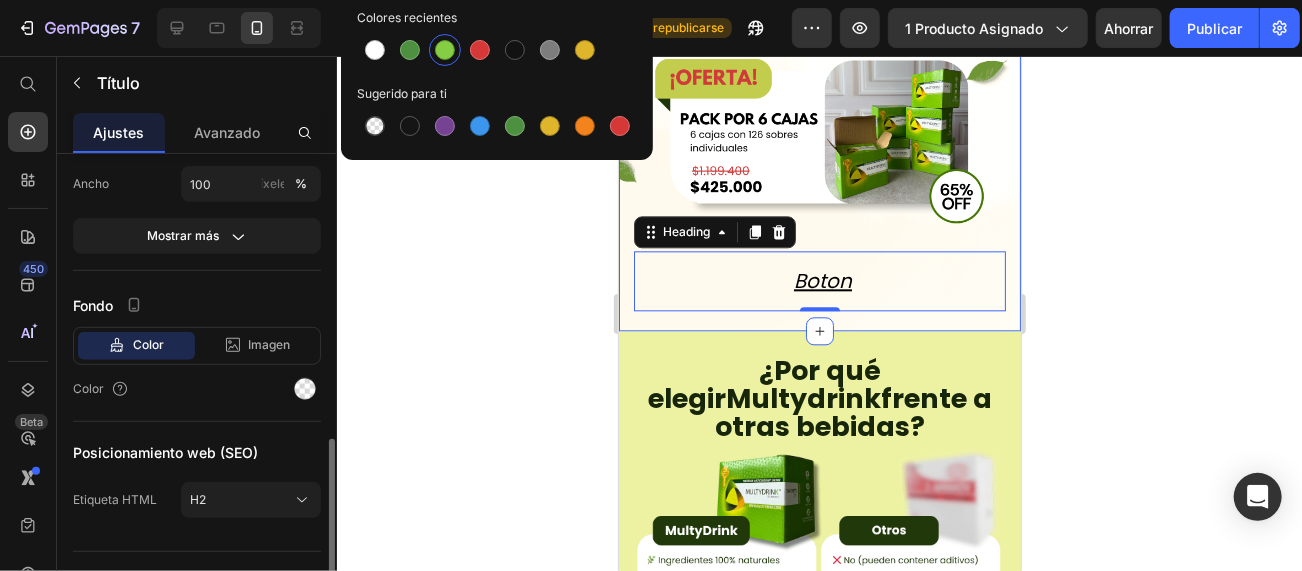 scroll, scrollTop: 533, scrollLeft: 0, axis: vertical 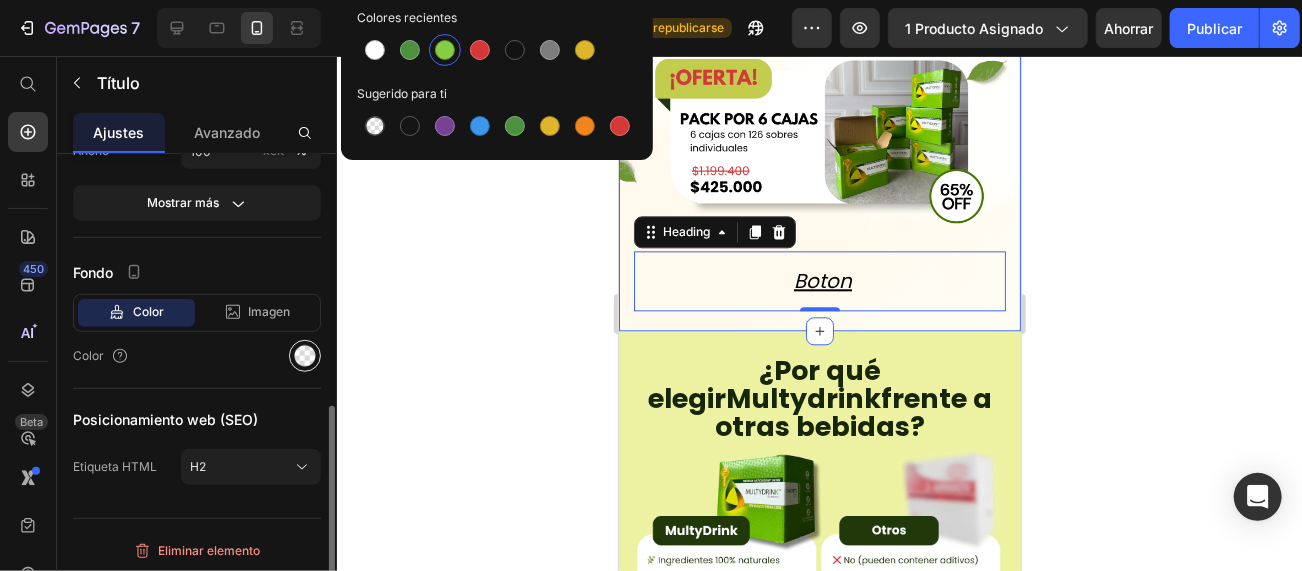 click at bounding box center (305, 356) 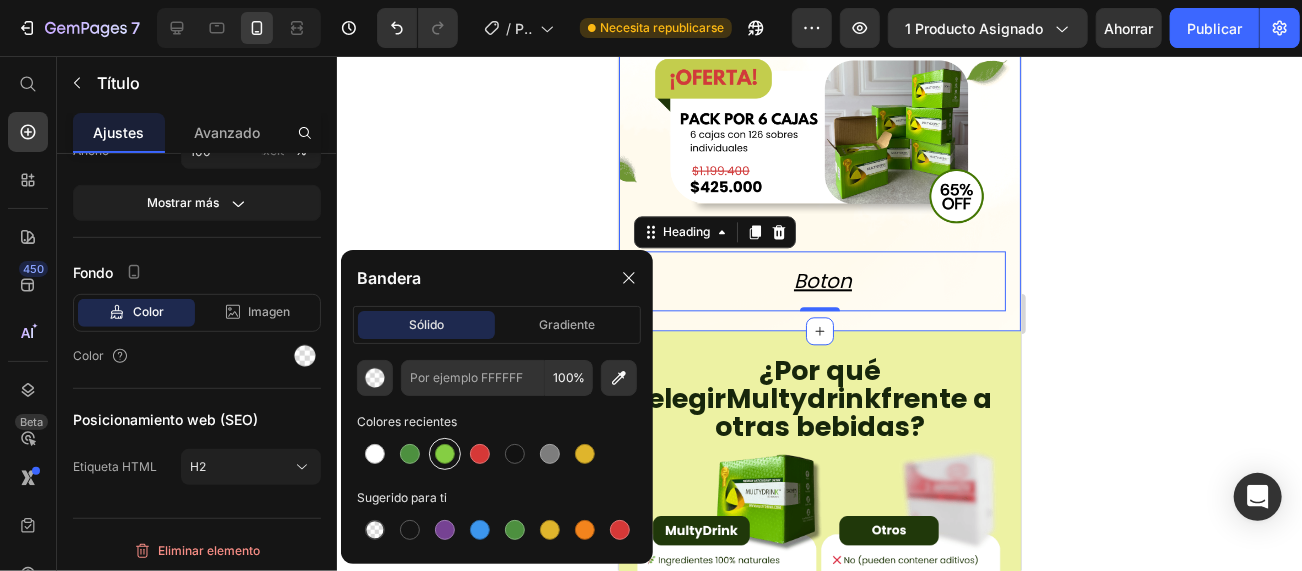 click at bounding box center [445, 454] 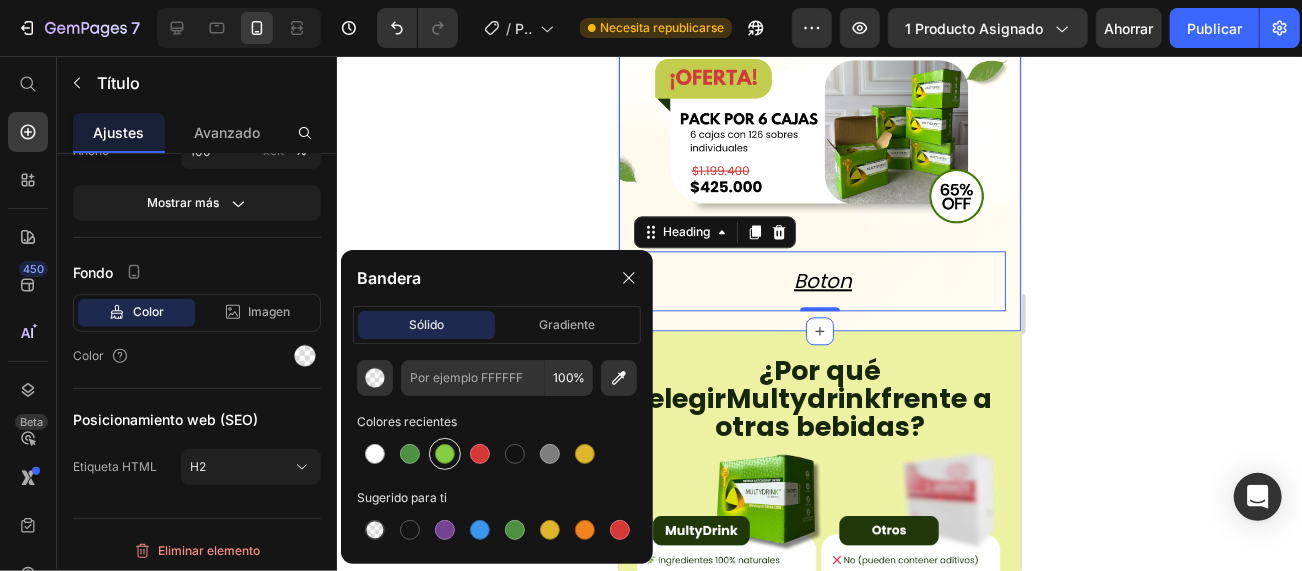 type on "[ALPHANUMERIC]" 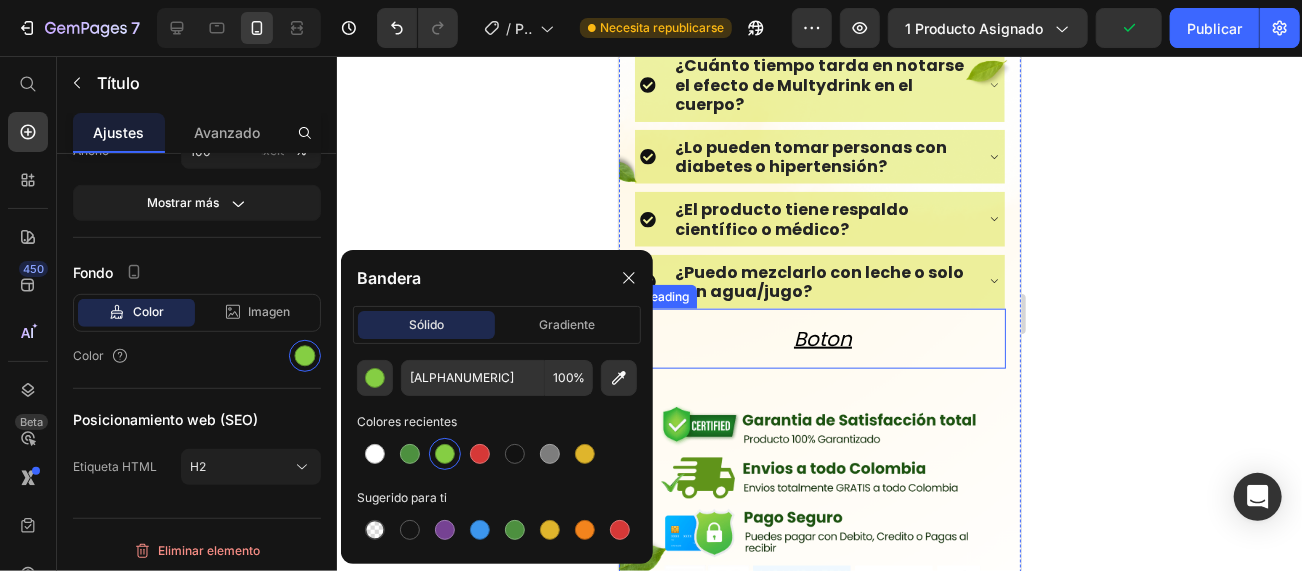 scroll, scrollTop: 7897, scrollLeft: 0, axis: vertical 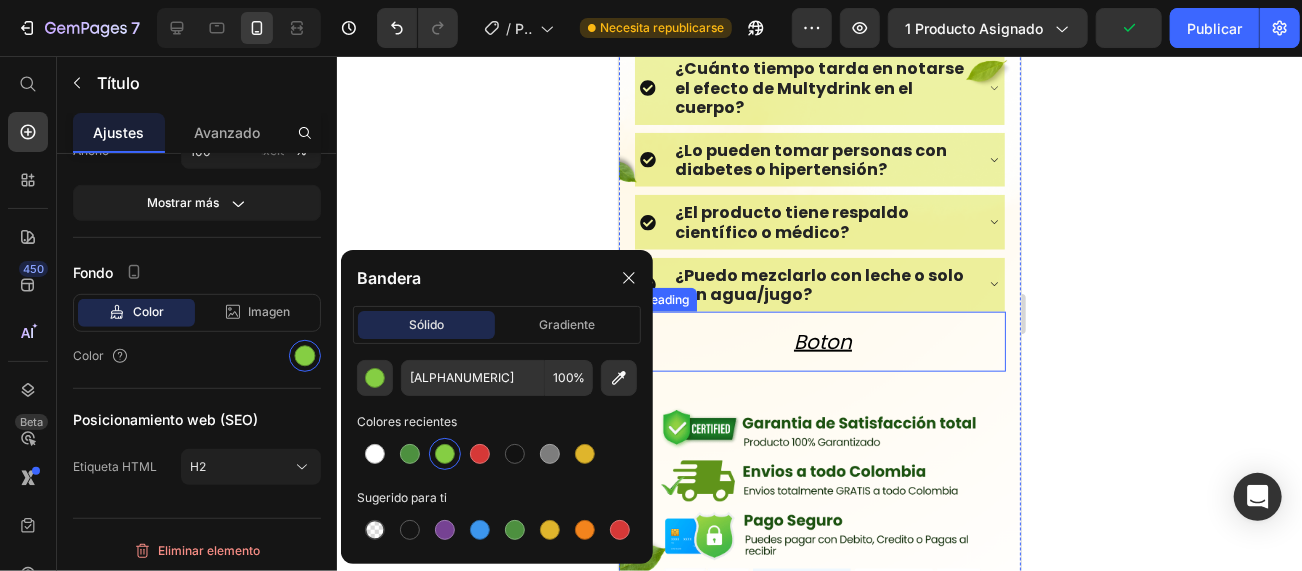 click on "Boton" at bounding box center [822, 341] 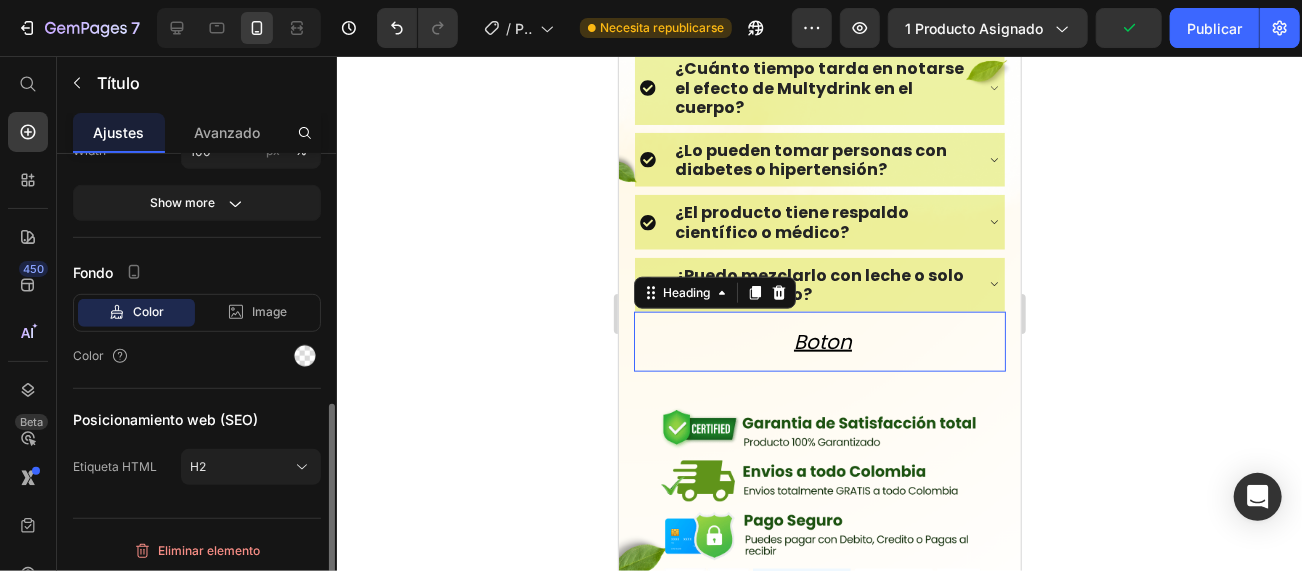 scroll, scrollTop: 532, scrollLeft: 0, axis: vertical 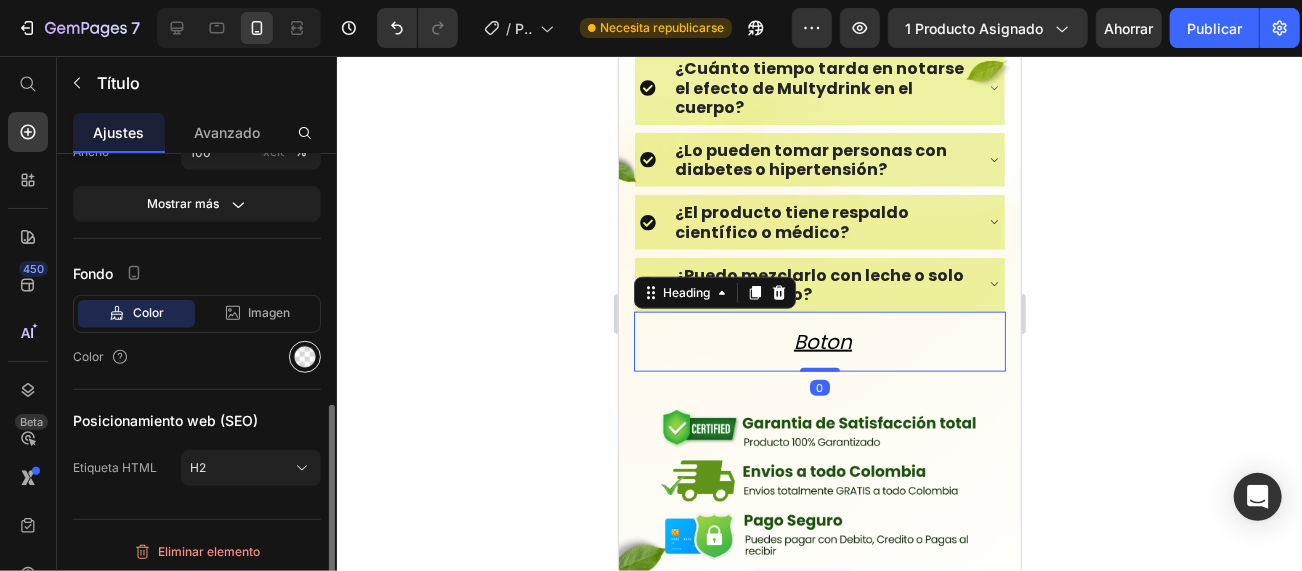 click at bounding box center [305, 357] 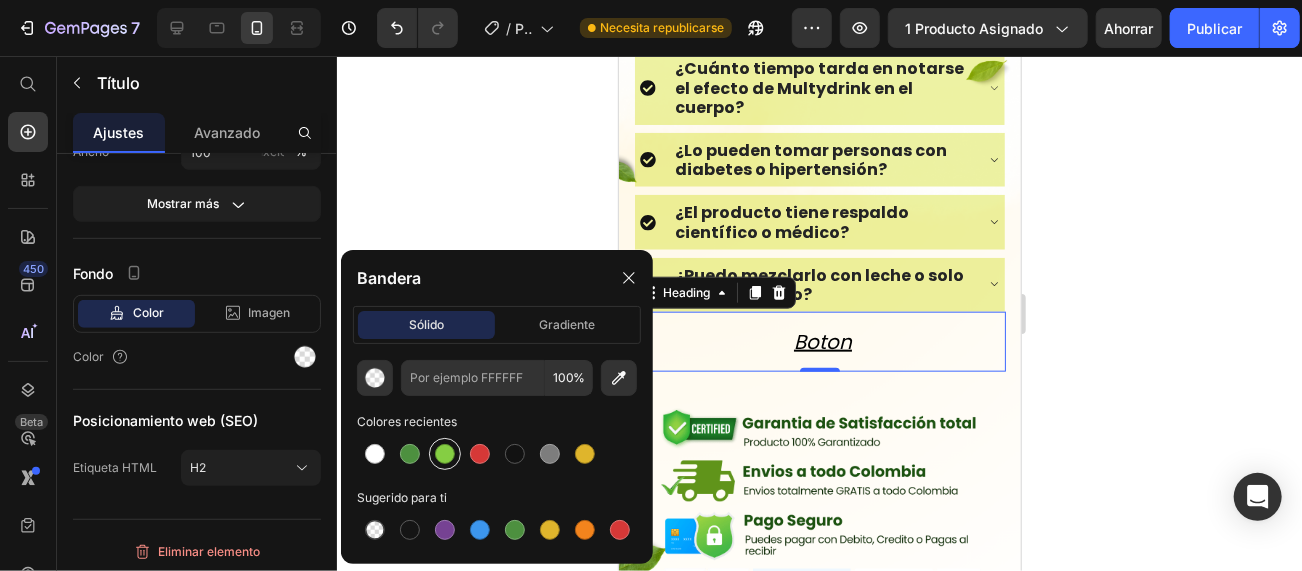 click at bounding box center (445, 454) 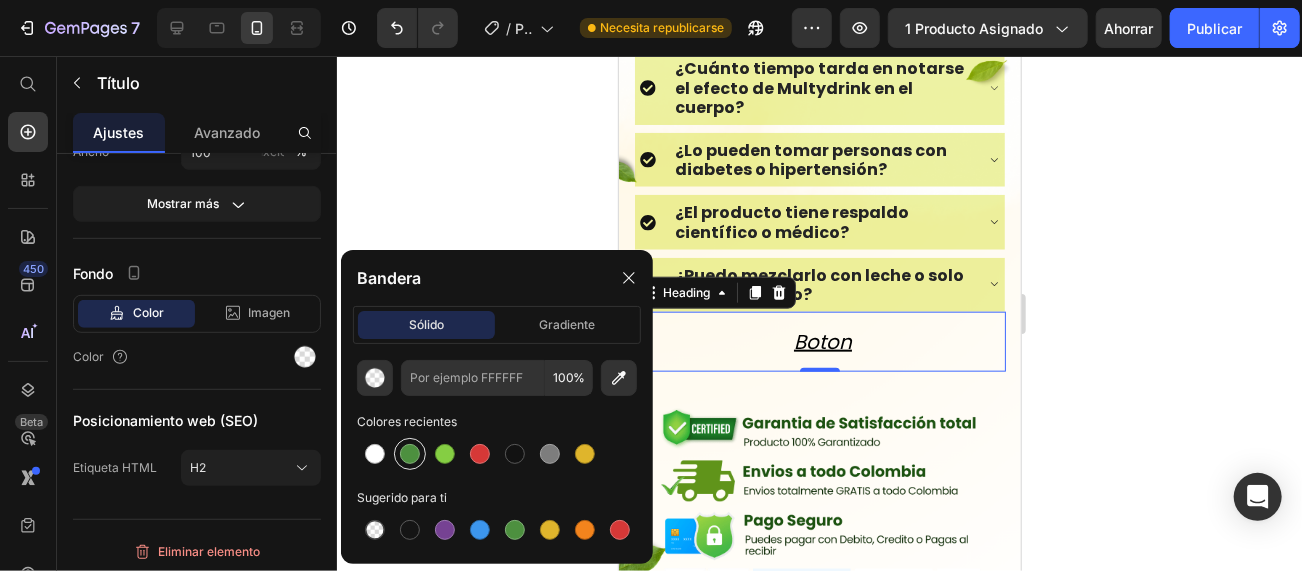 type on "[ALPHANUMERIC]" 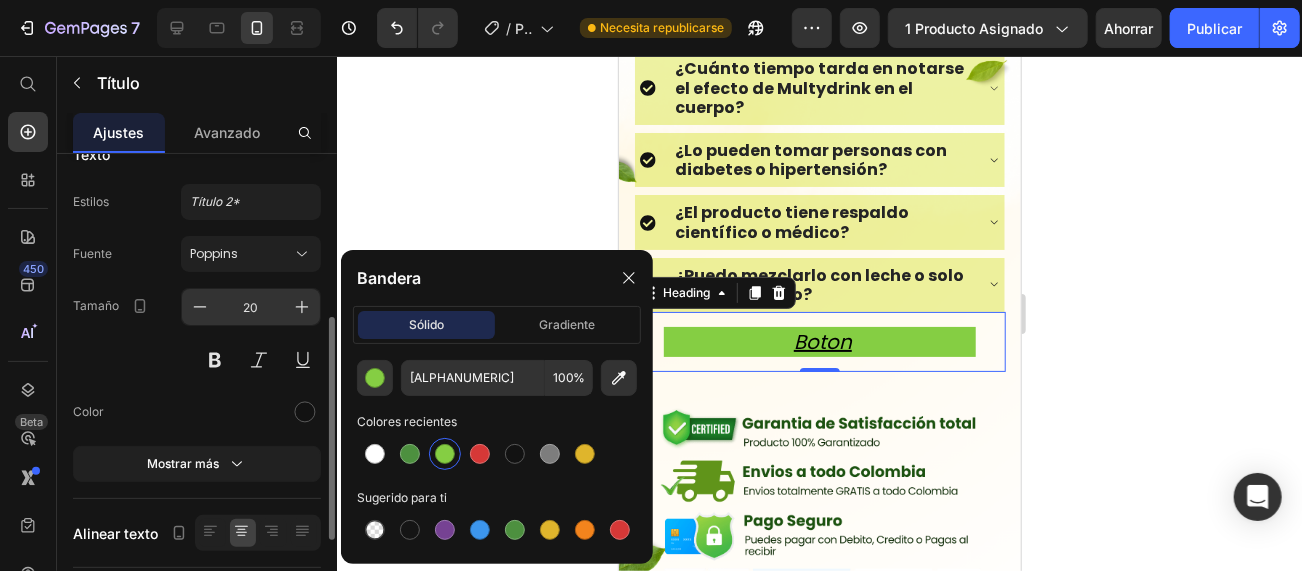 scroll, scrollTop: 0, scrollLeft: 0, axis: both 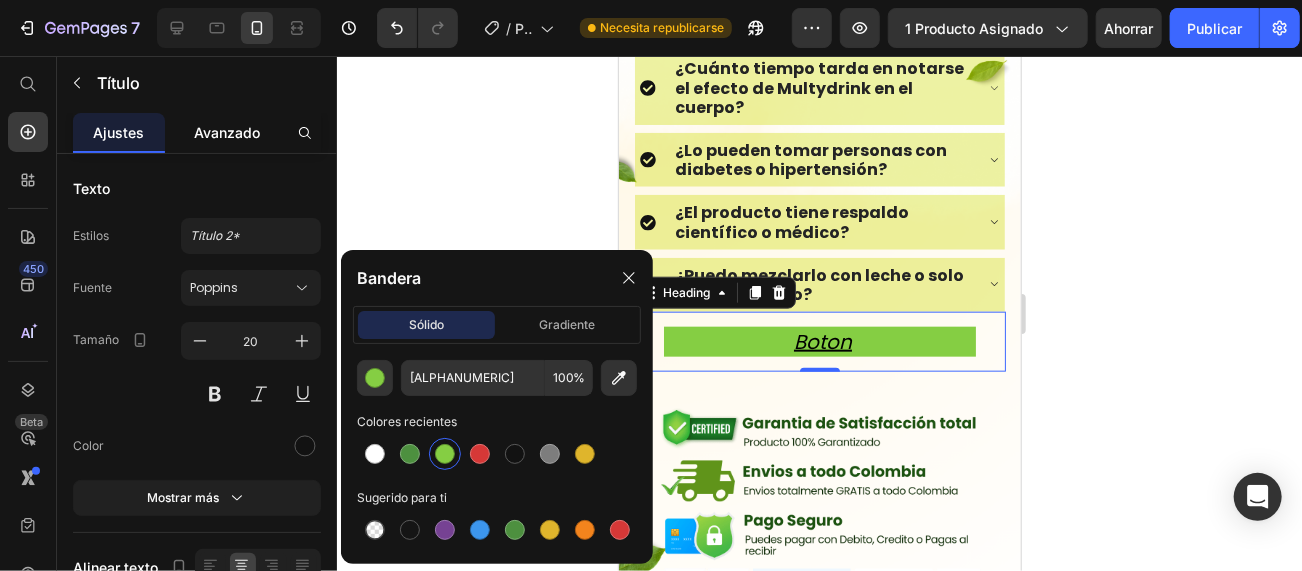 click on "Avanzado" at bounding box center [227, 132] 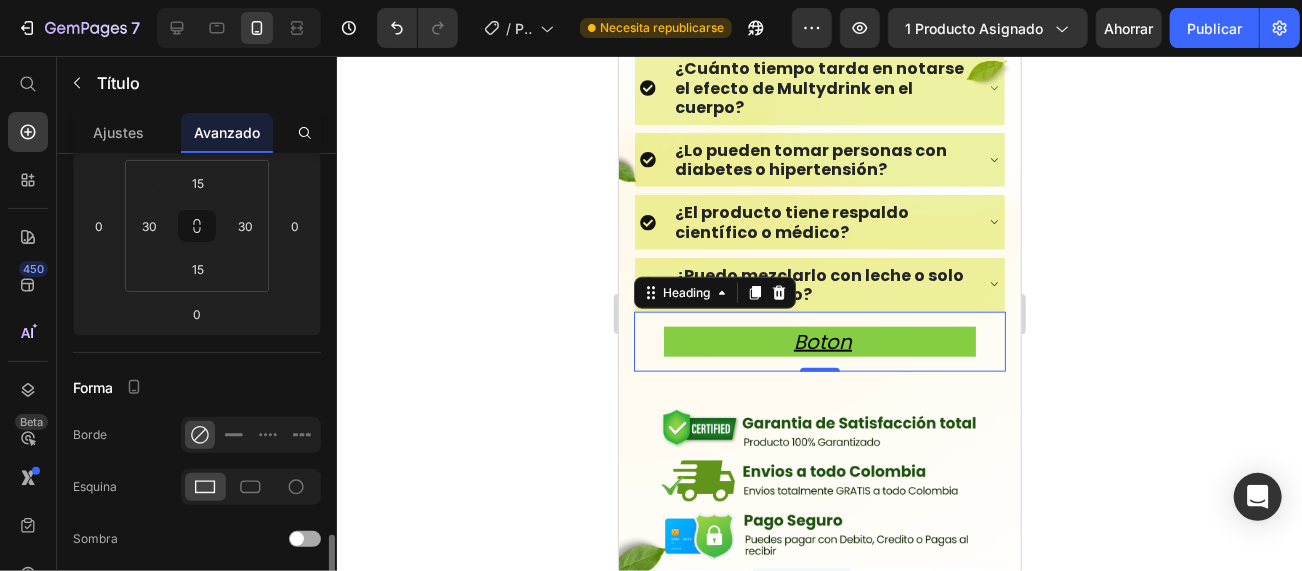 scroll, scrollTop: 500, scrollLeft: 0, axis: vertical 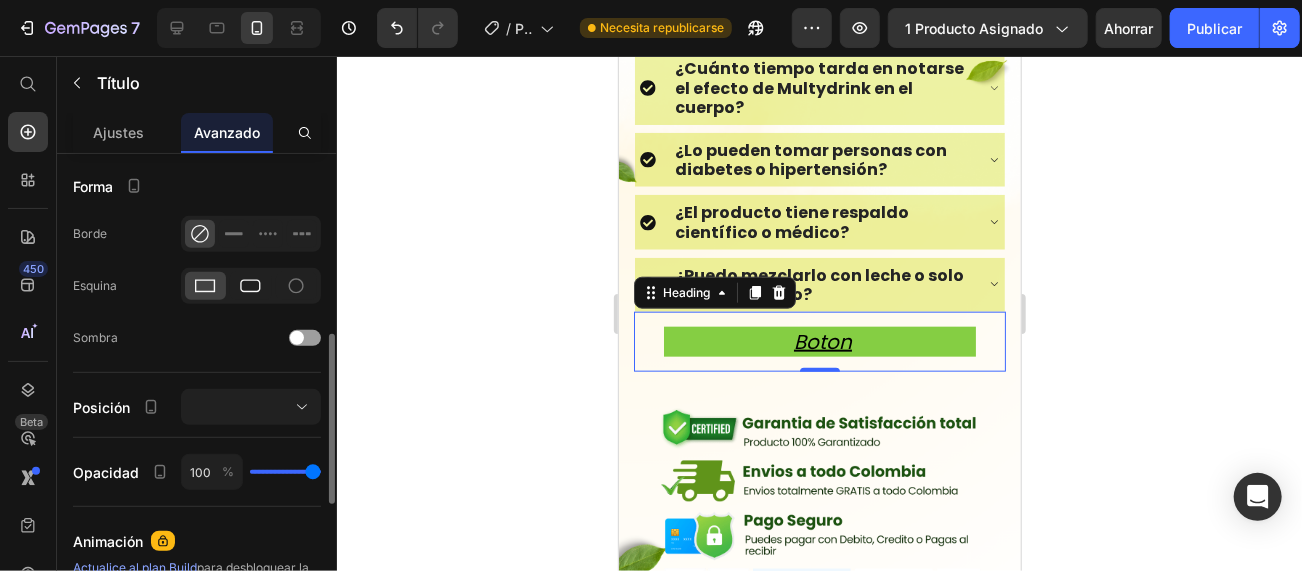 click 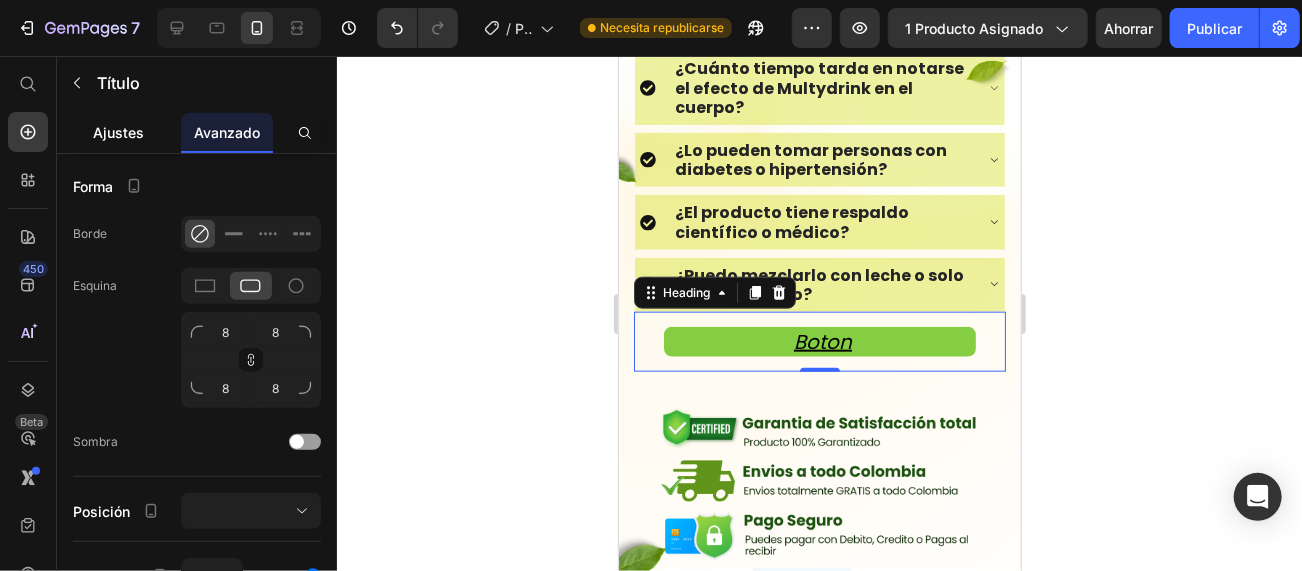 click on "Ajustes" at bounding box center [119, 132] 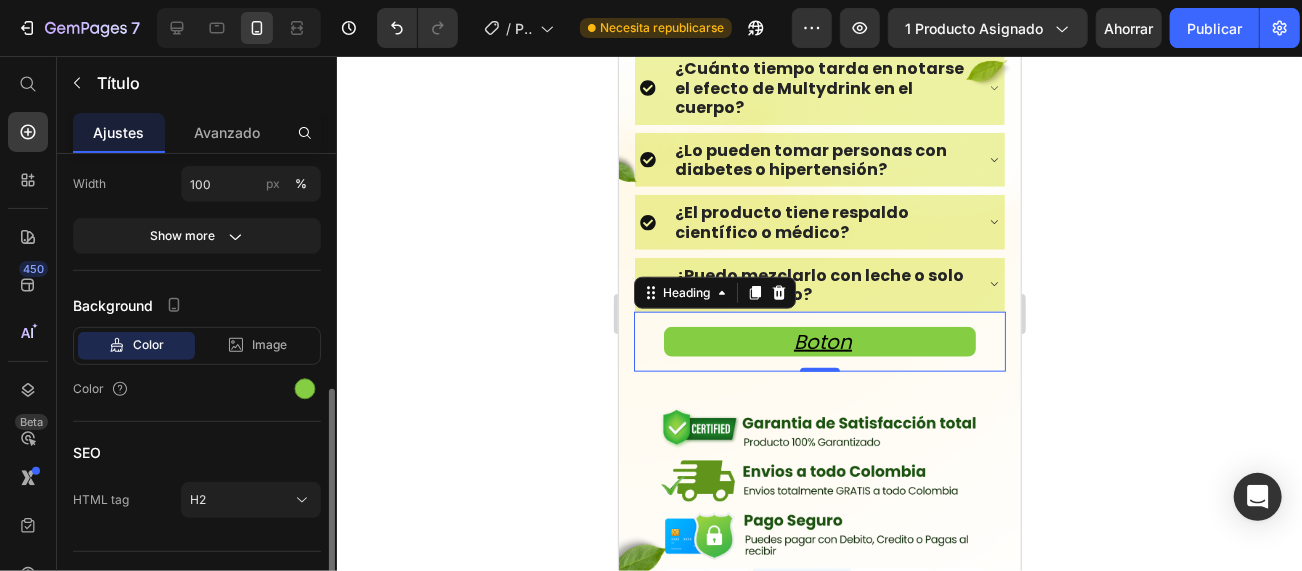 scroll, scrollTop: 0, scrollLeft: 0, axis: both 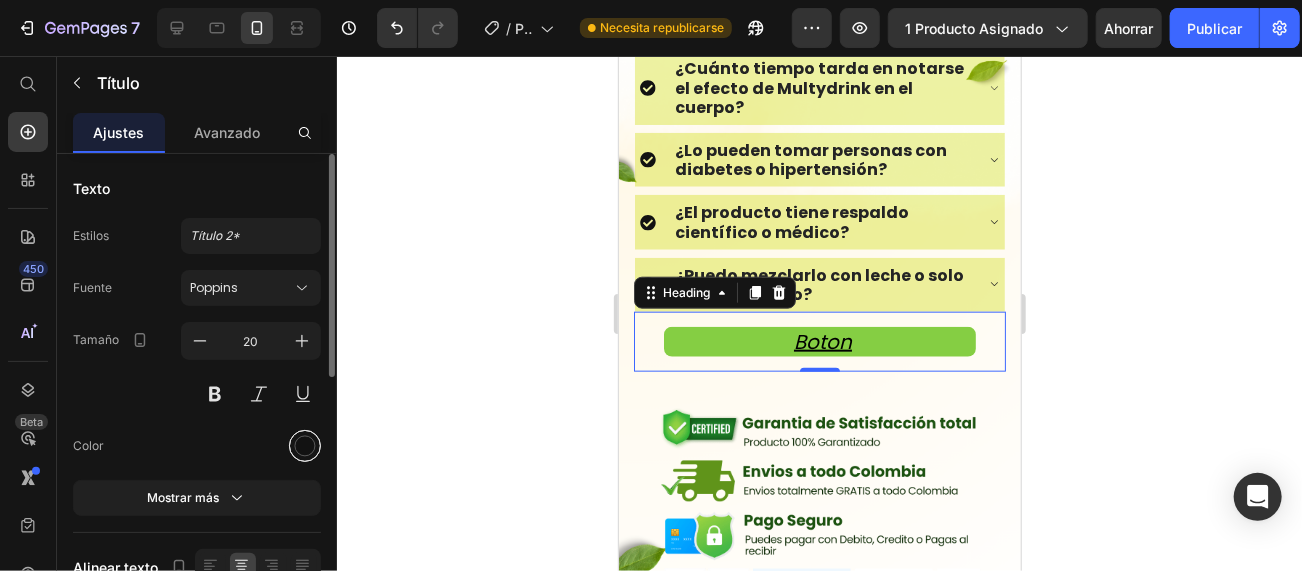 click at bounding box center [305, 446] 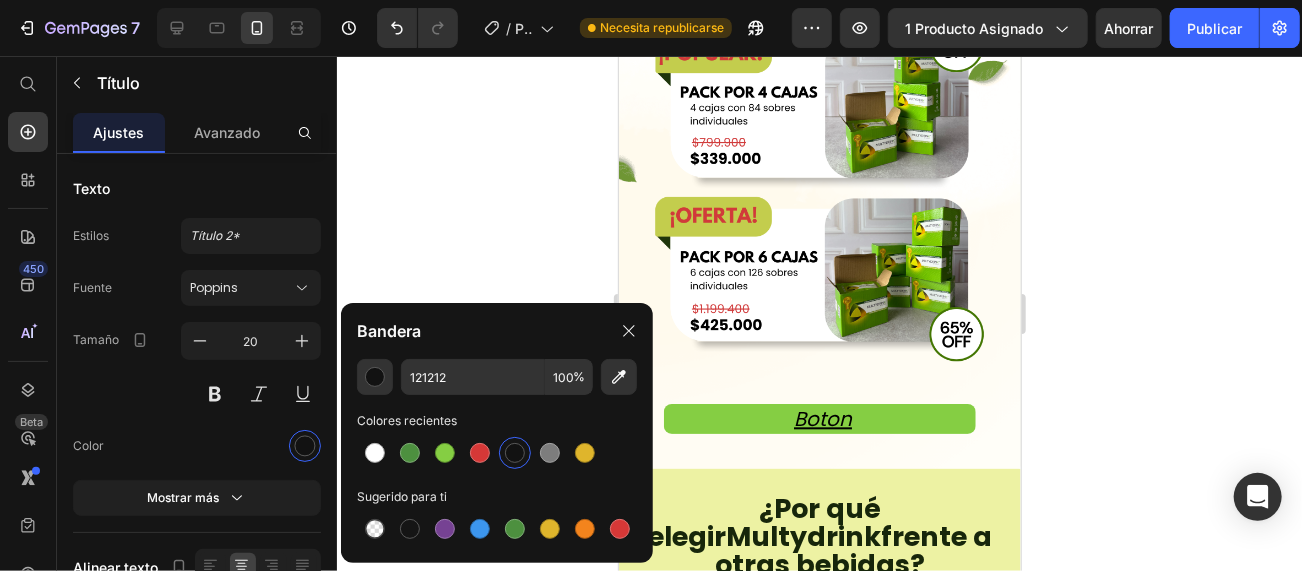 scroll, scrollTop: 5397, scrollLeft: 0, axis: vertical 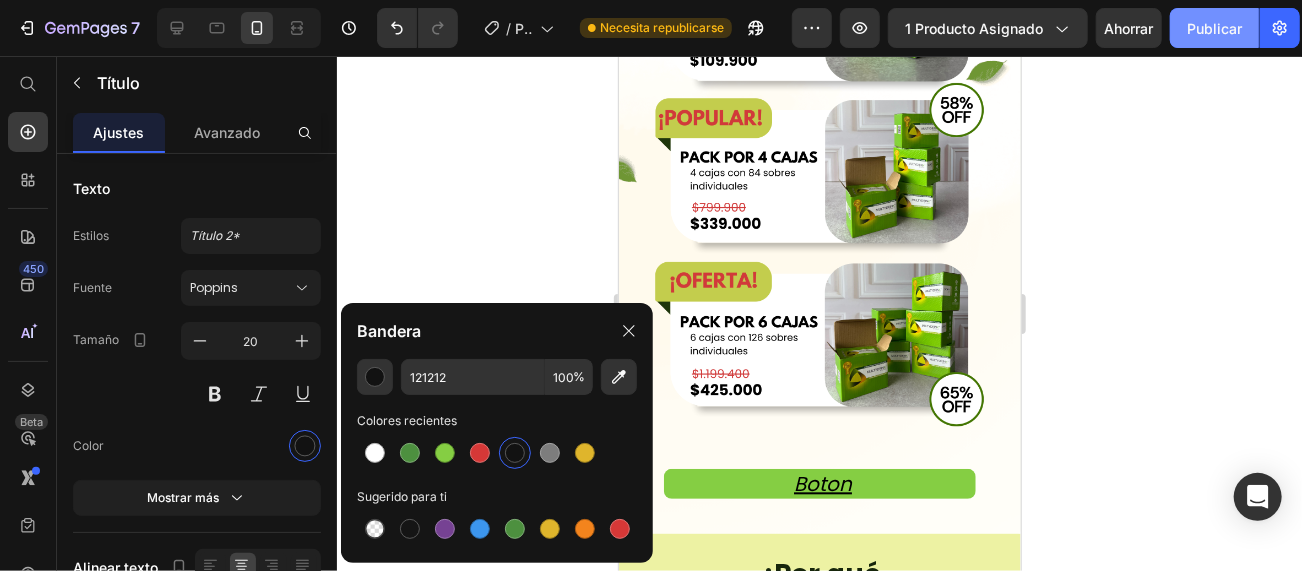 click on "Publicar" 